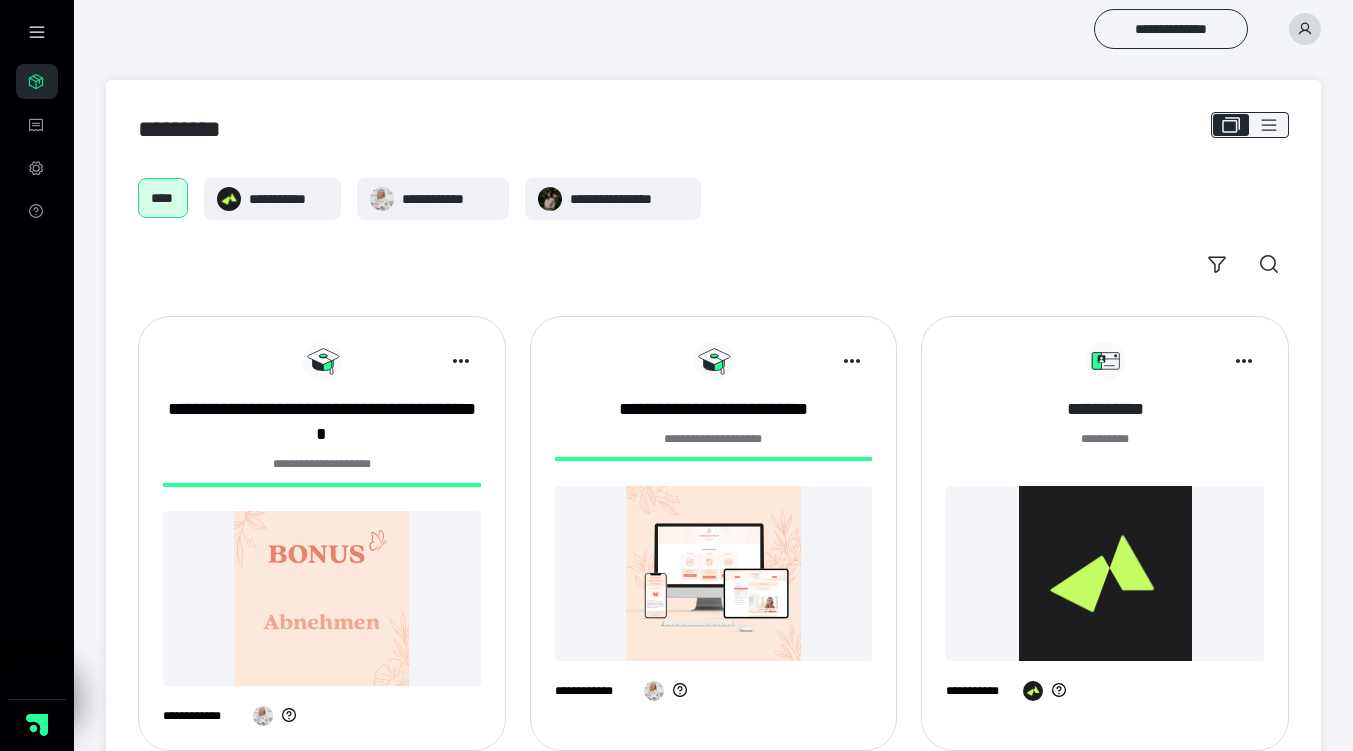 scroll, scrollTop: 0, scrollLeft: 0, axis: both 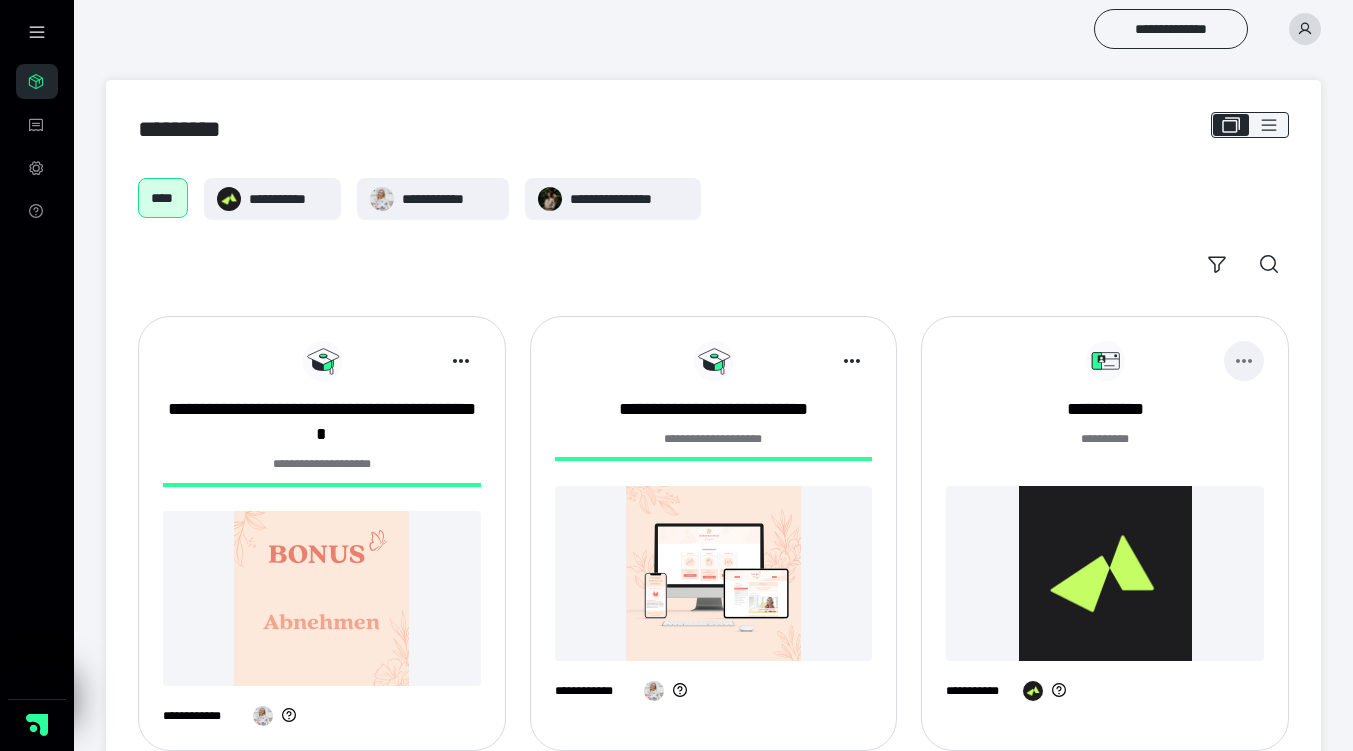 click 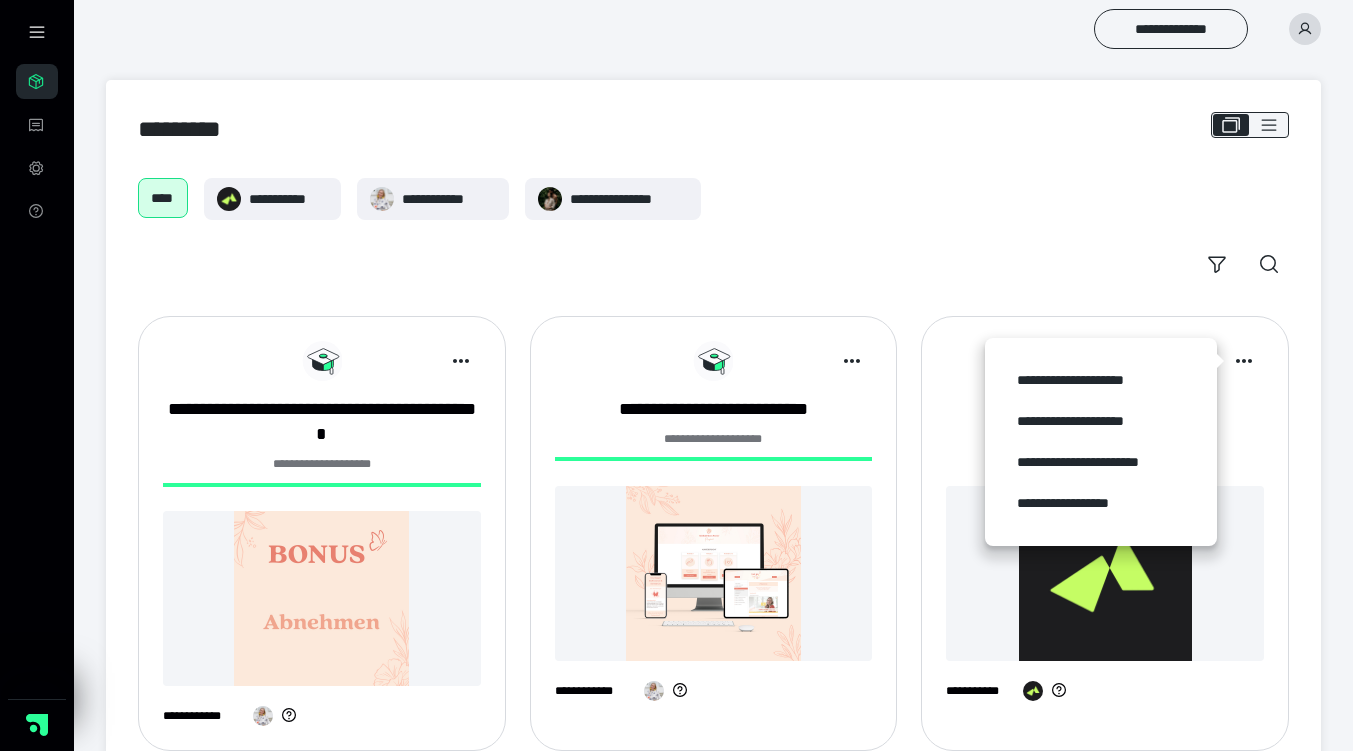 click at bounding box center (1305, 29) 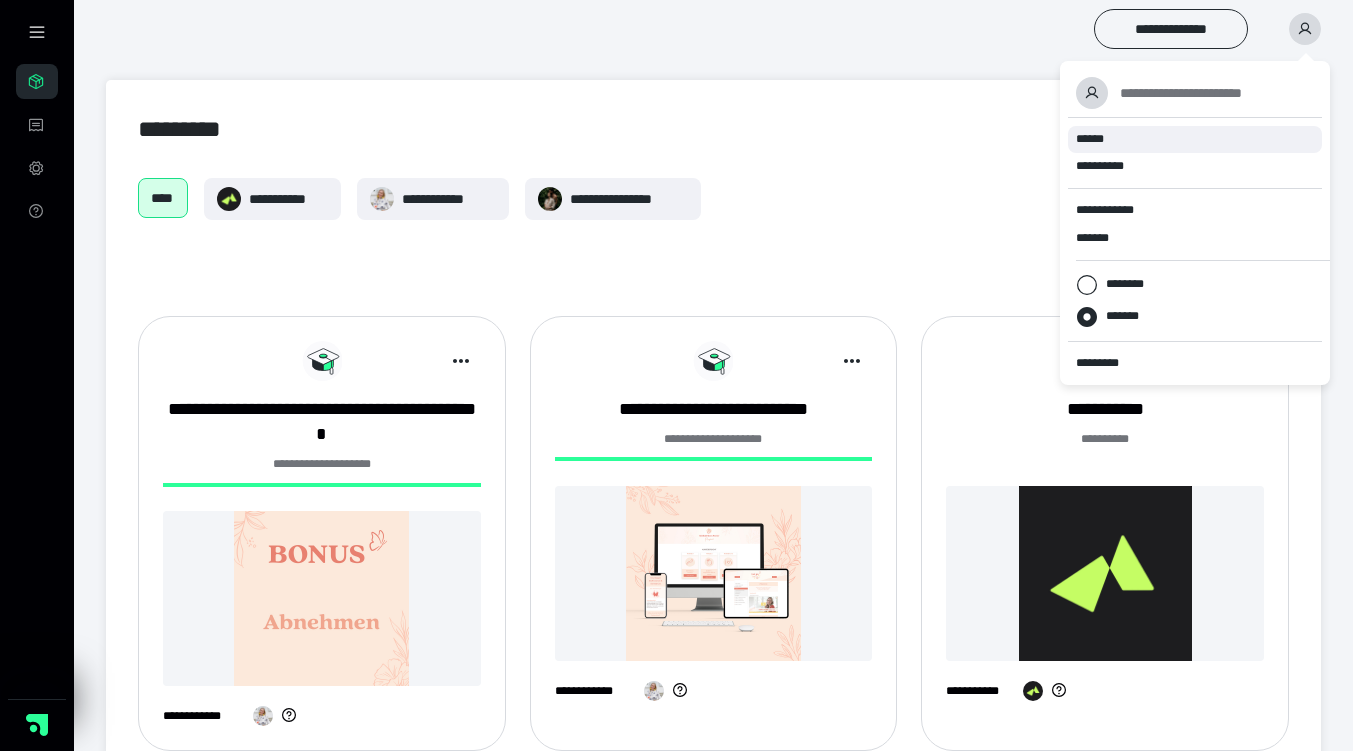 click on "******" at bounding box center [1195, 139] 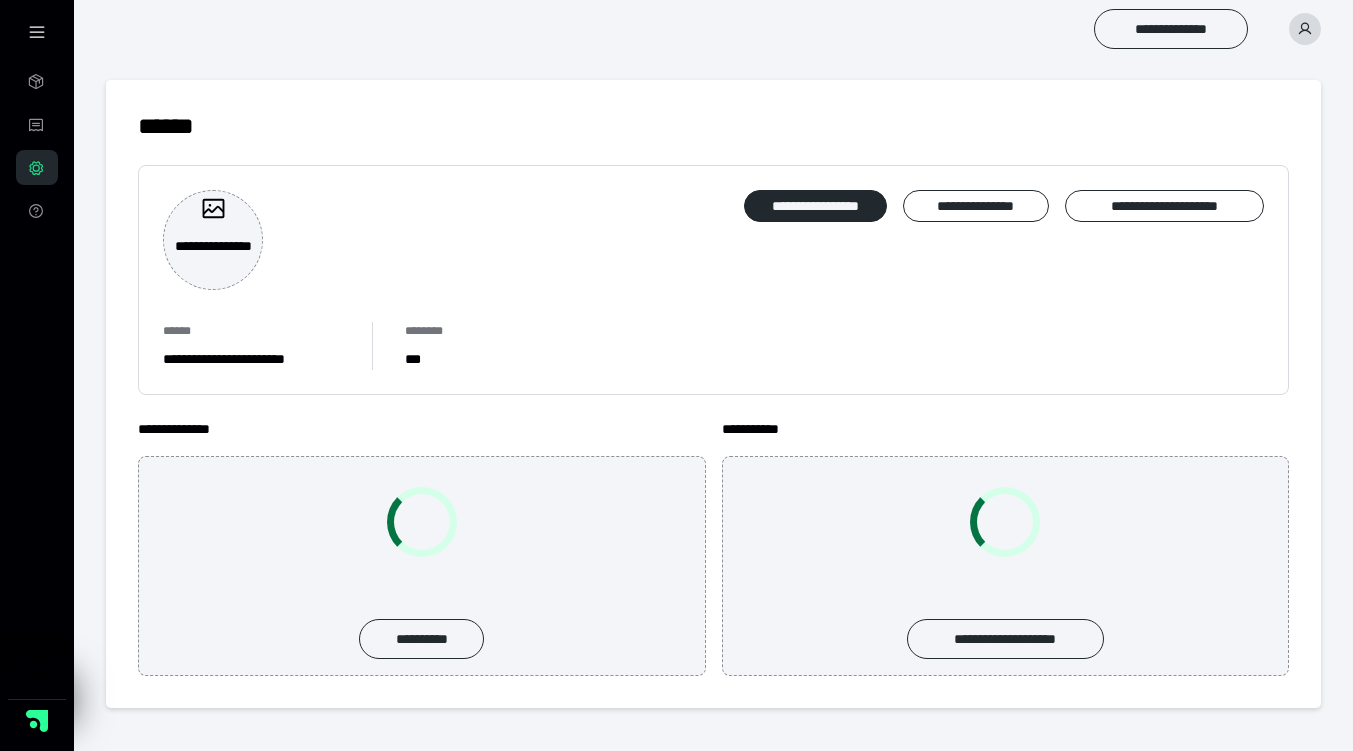 scroll, scrollTop: 0, scrollLeft: 0, axis: both 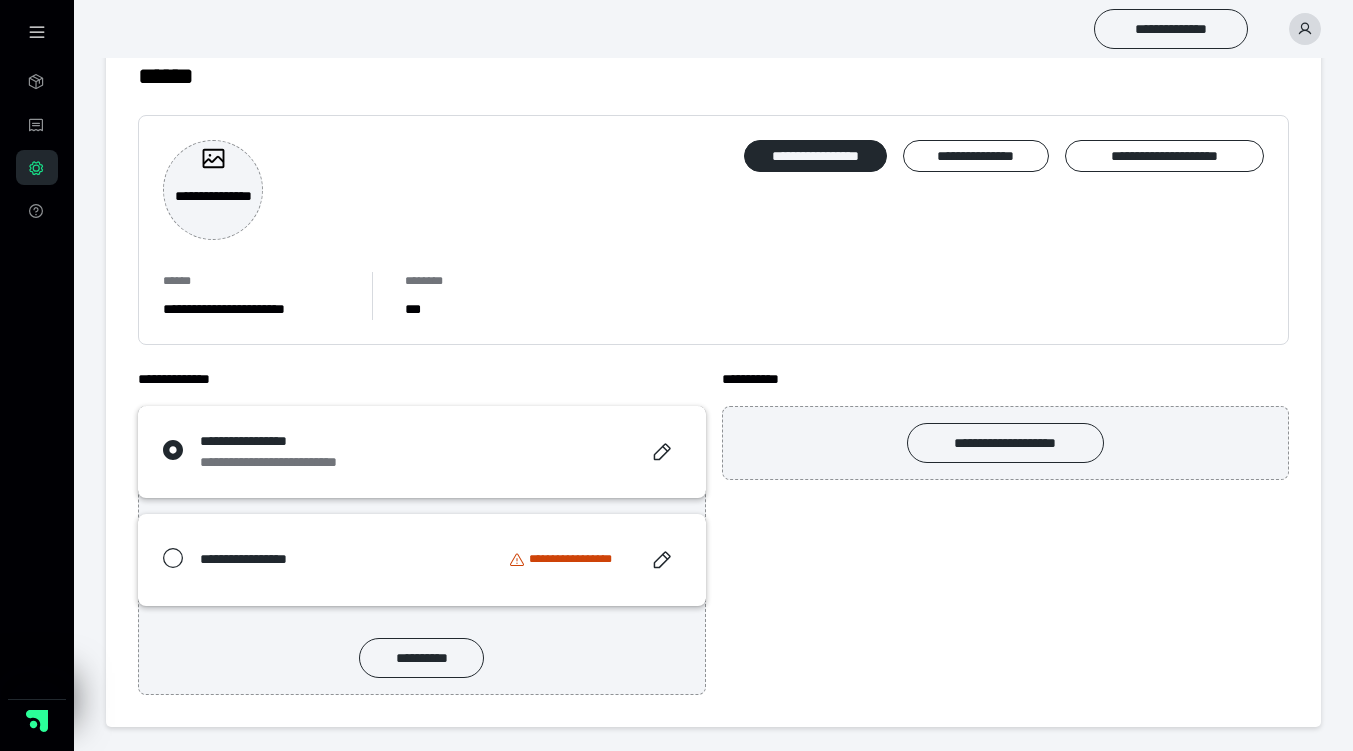 click 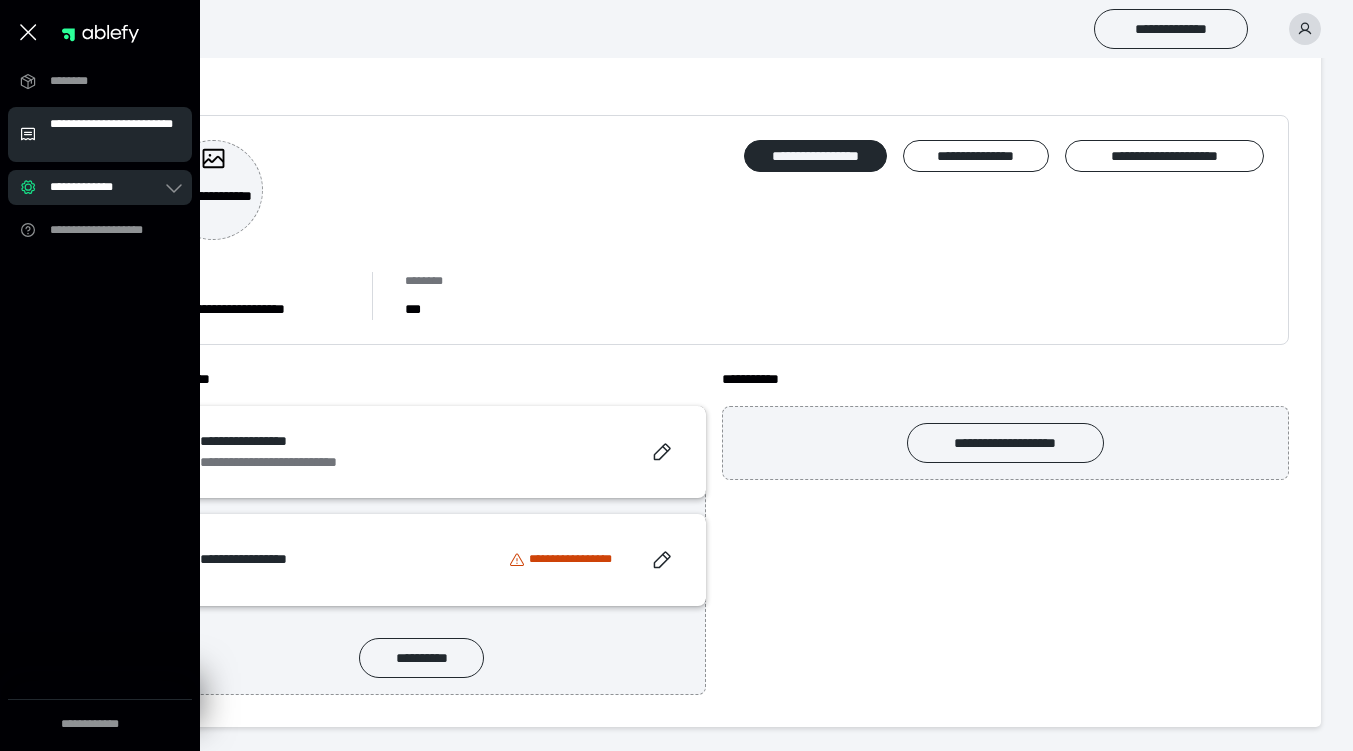 click on "**********" at bounding box center [115, 134] 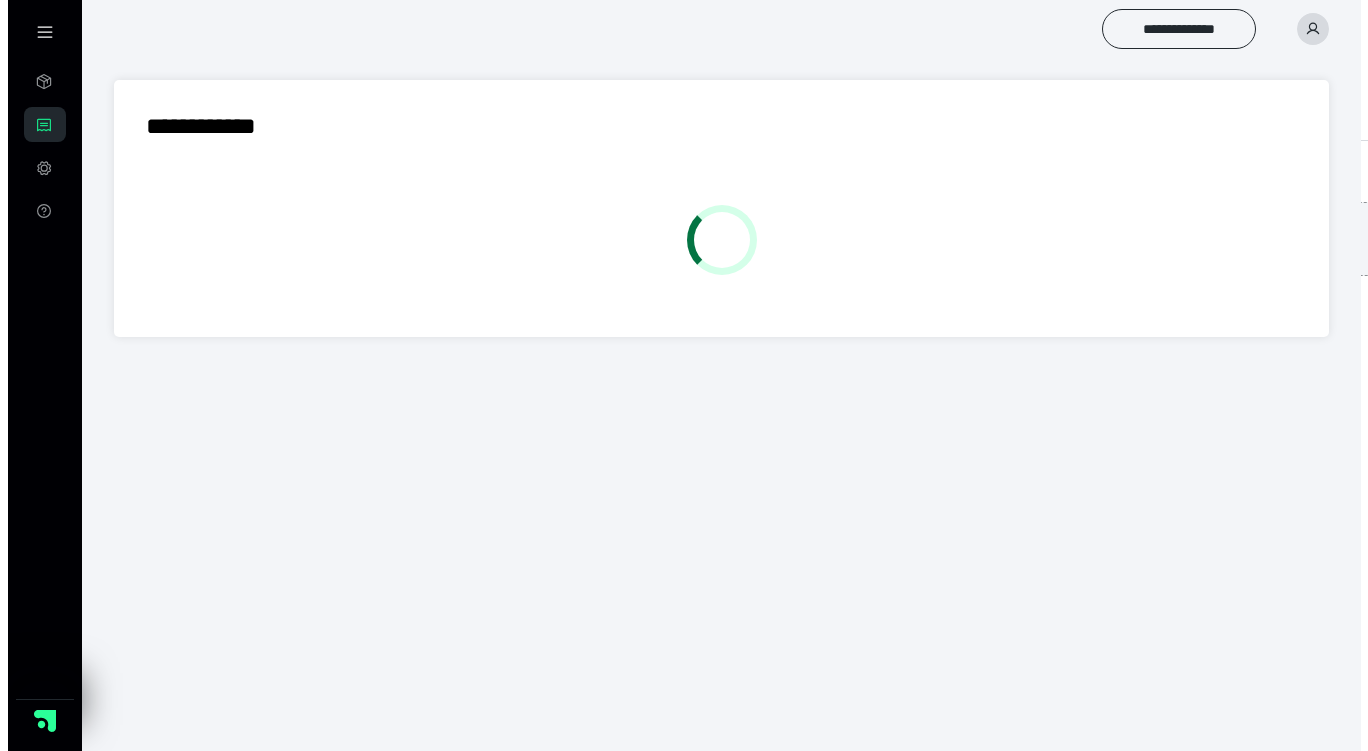 scroll, scrollTop: 0, scrollLeft: 0, axis: both 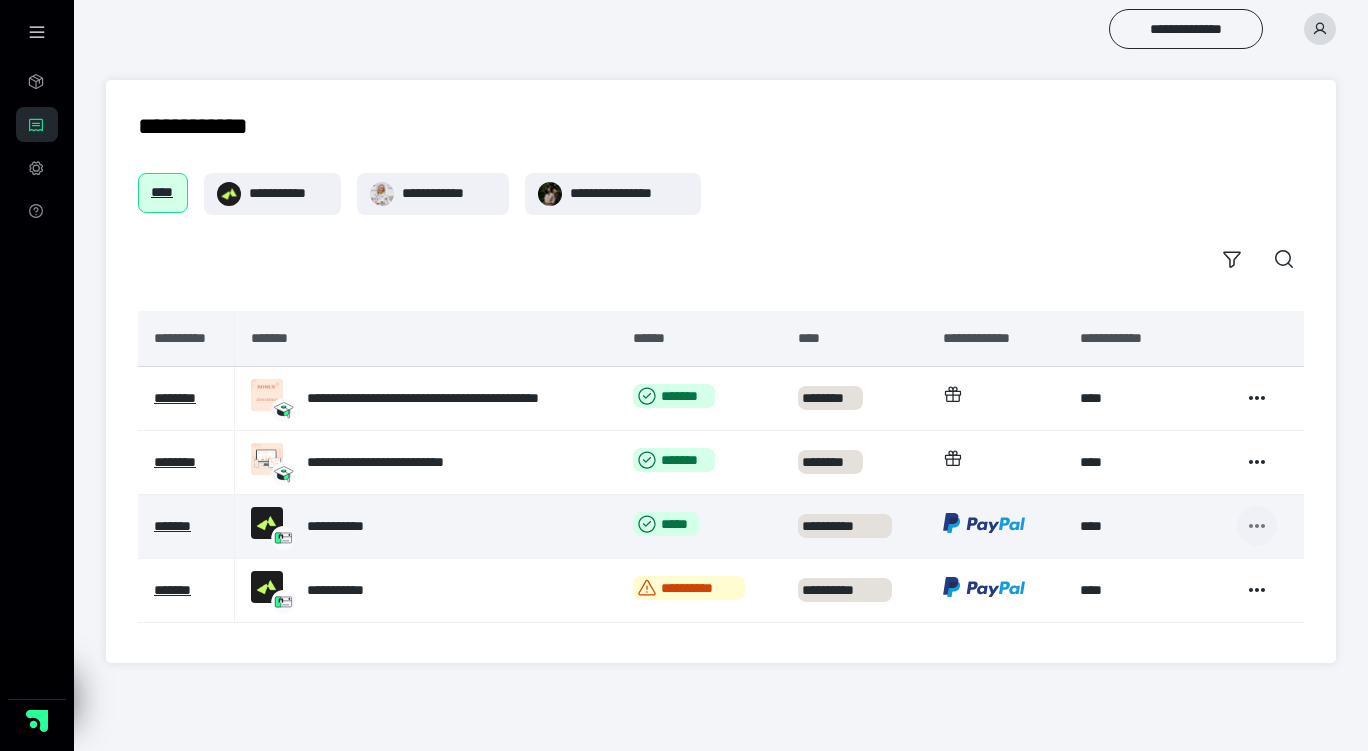 click 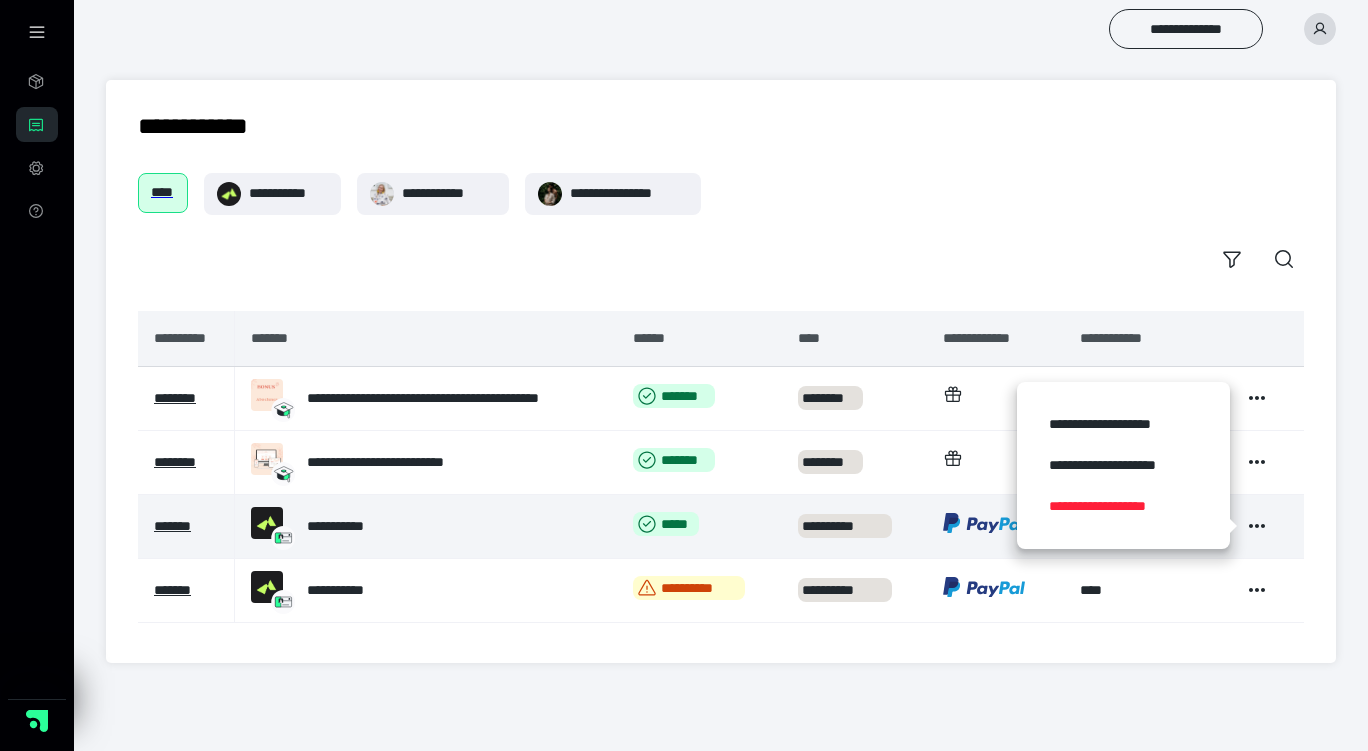 click on "**********" at bounding box center [1123, 506] 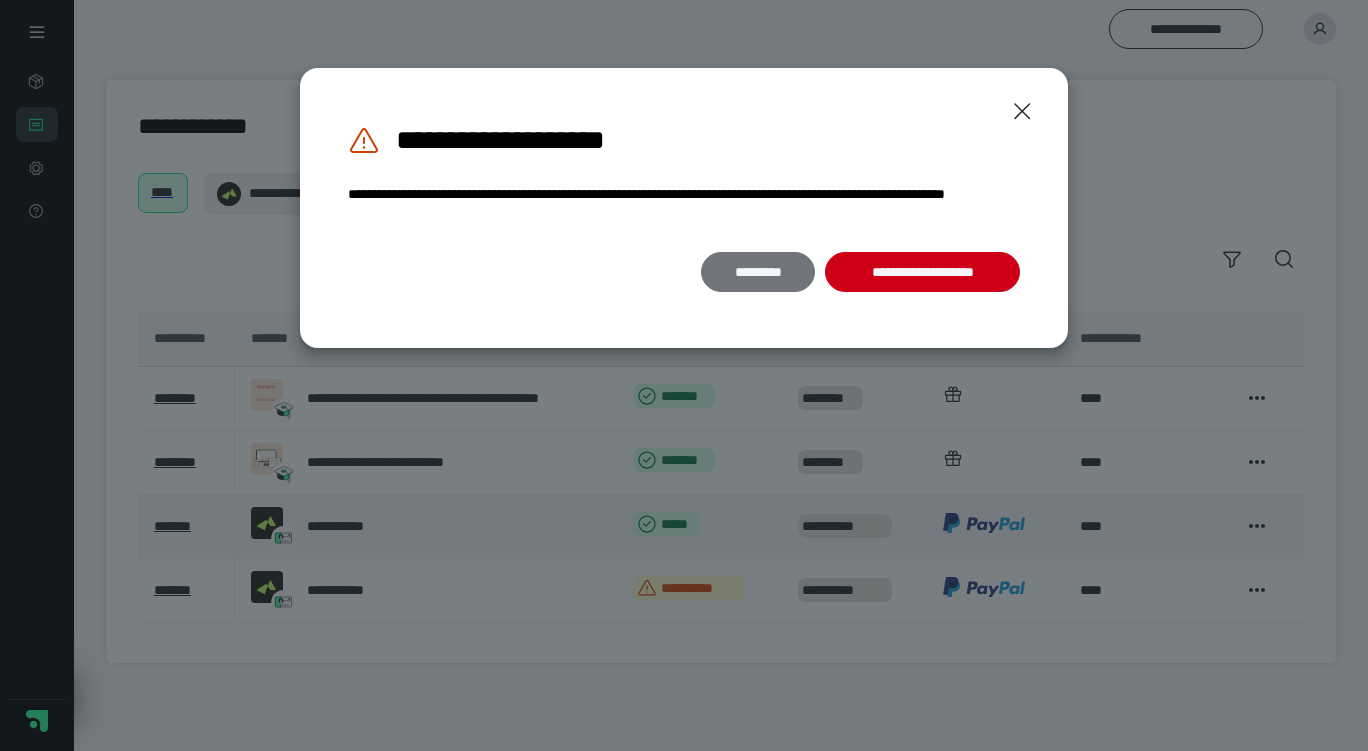 click on "*********" at bounding box center (758, 272) 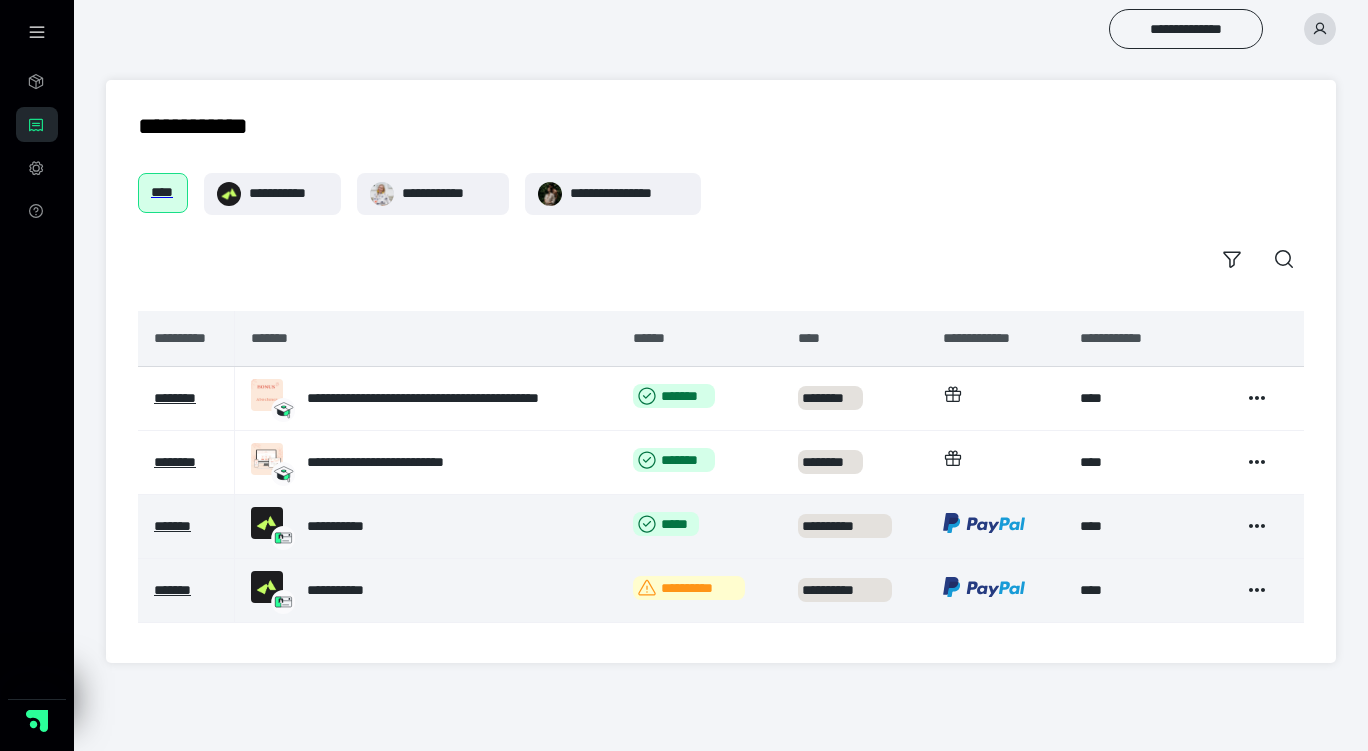 click on "**********" at bounding box center [689, 588] 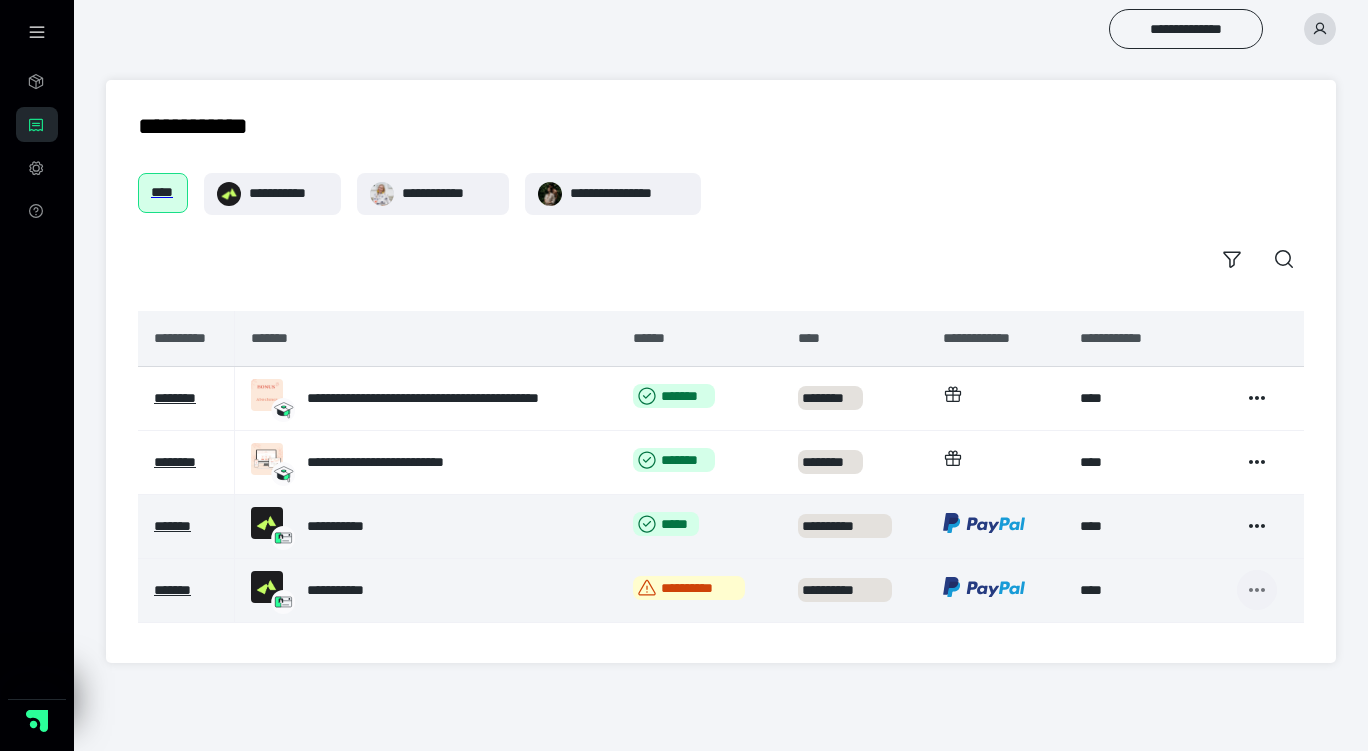 click 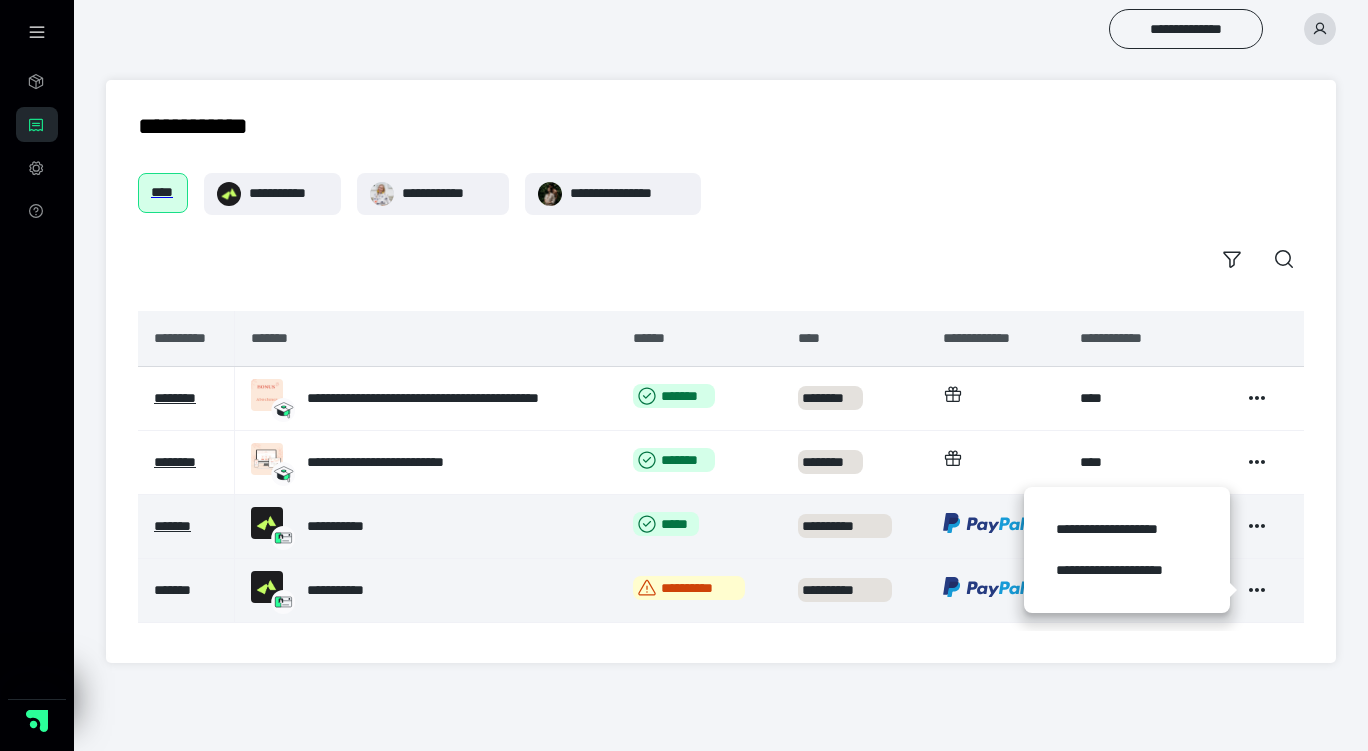 click on "*******" at bounding box center [172, 590] 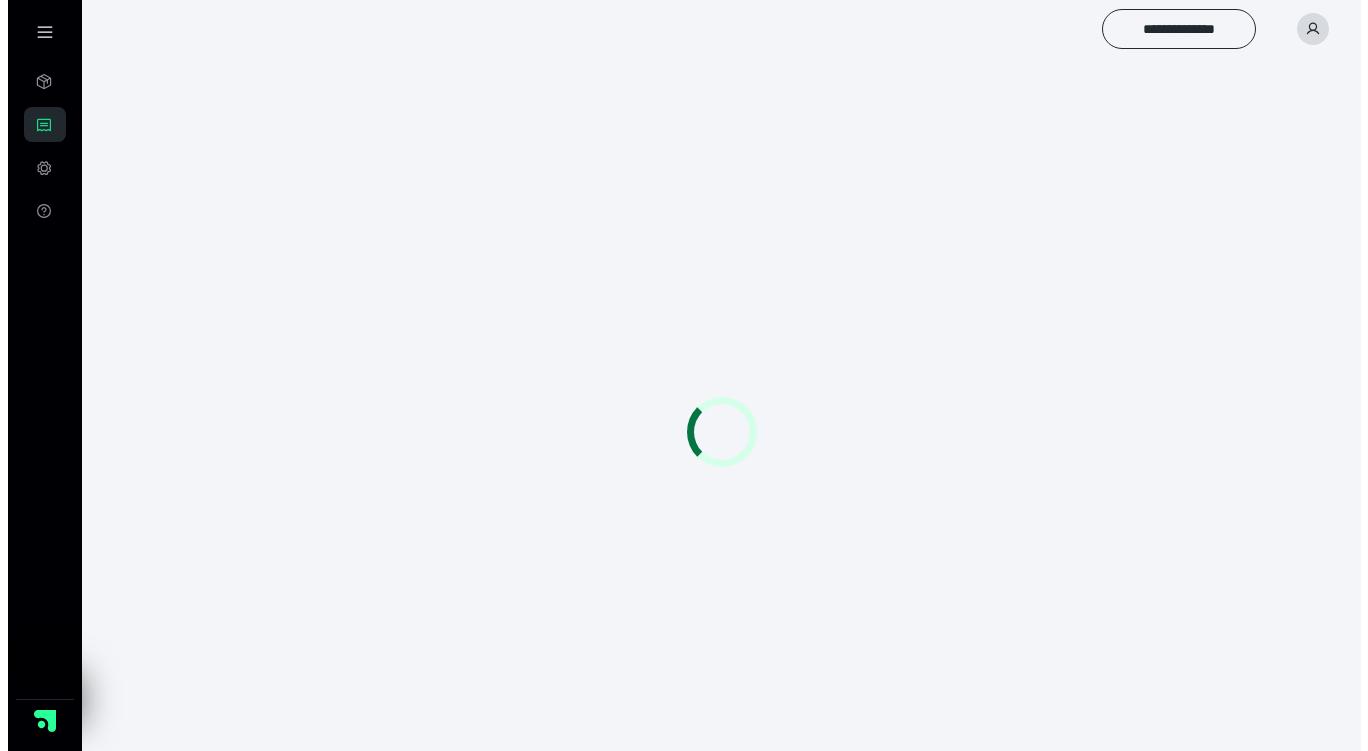 scroll, scrollTop: 0, scrollLeft: 0, axis: both 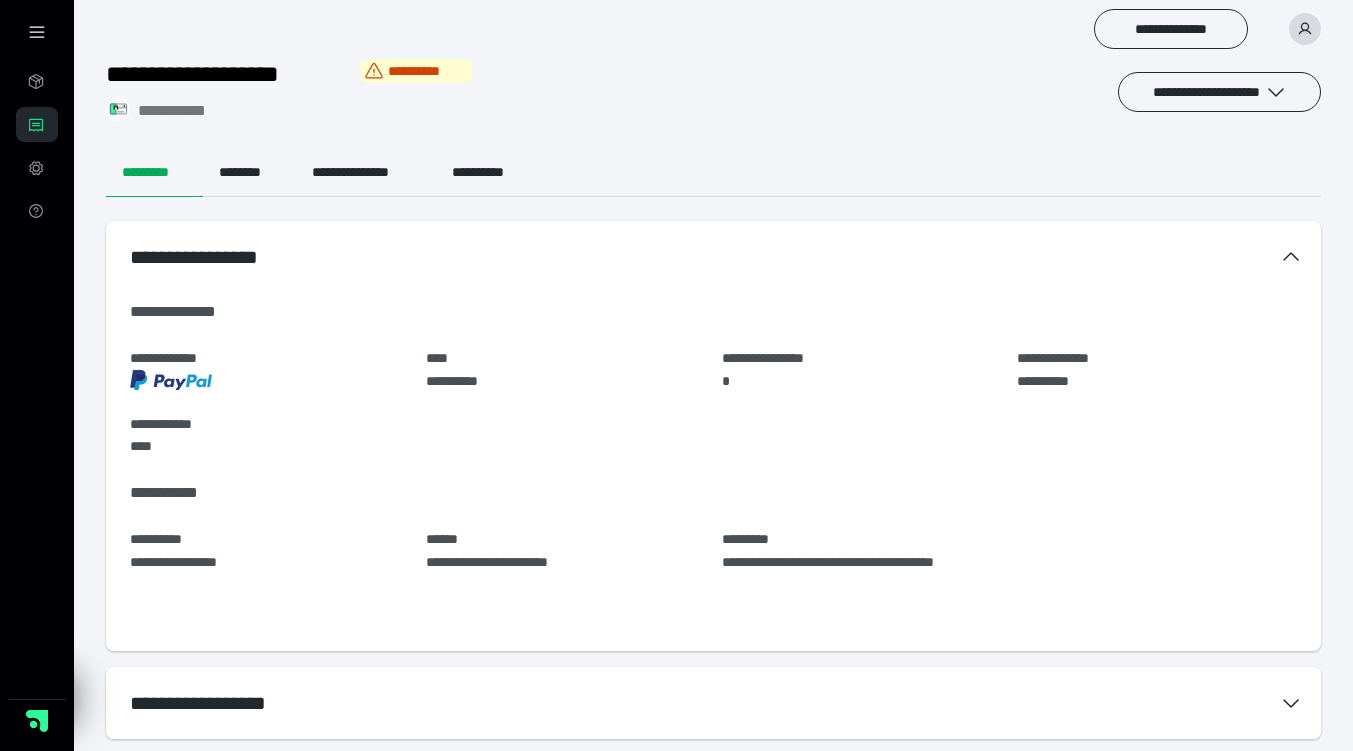 click 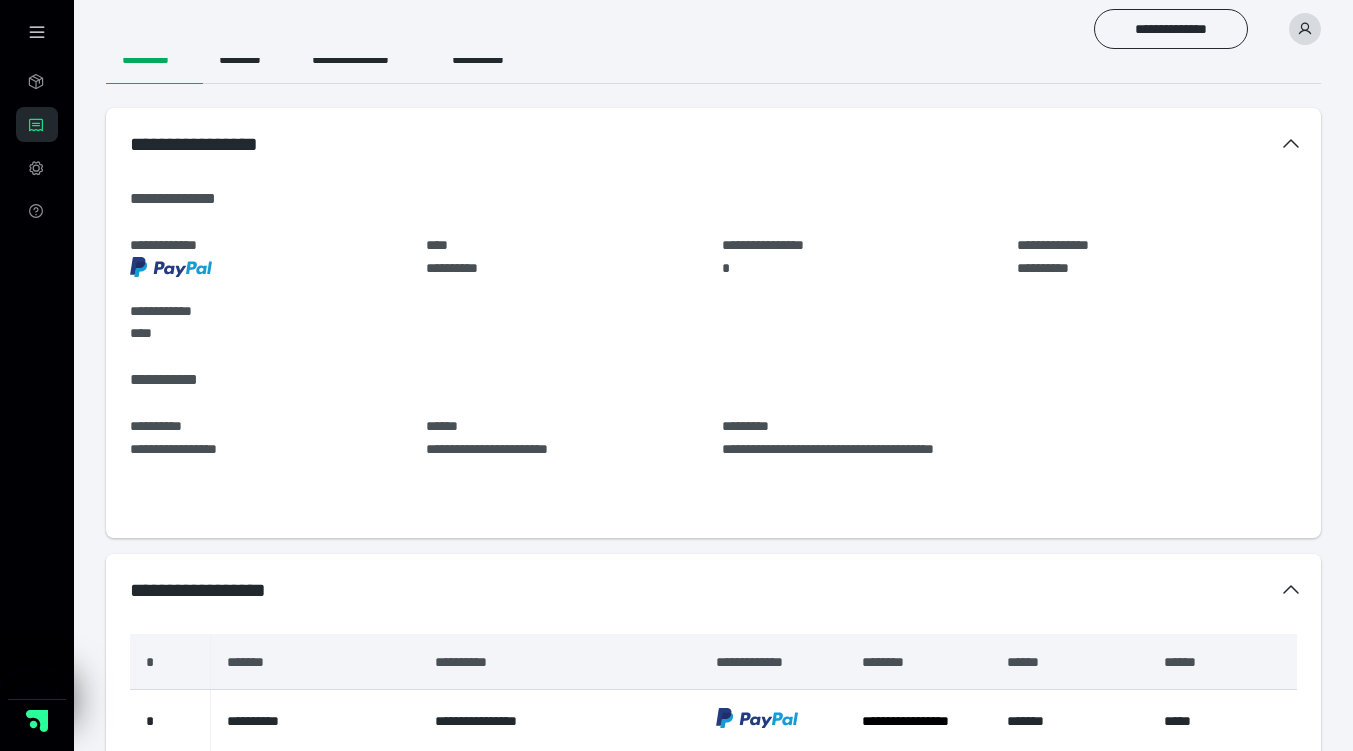 scroll, scrollTop: 0, scrollLeft: 0, axis: both 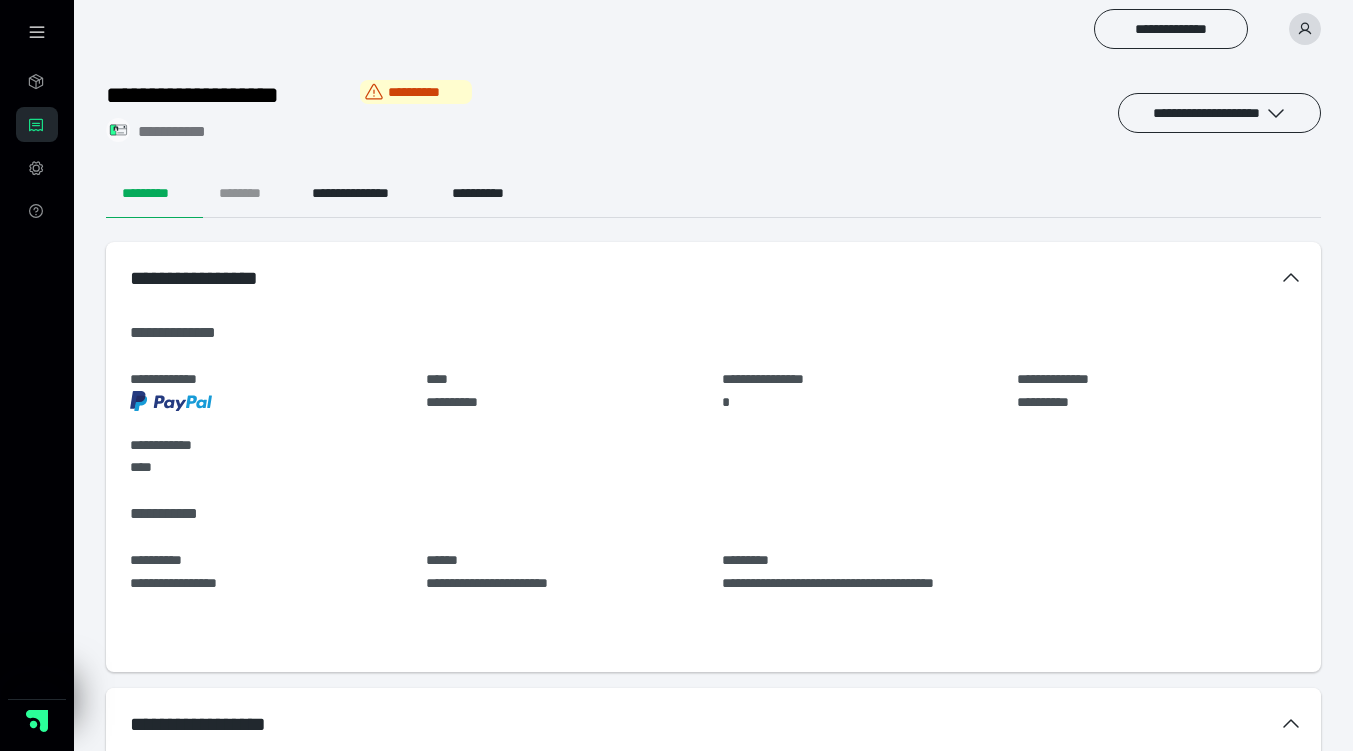 click on "********" at bounding box center (249, 194) 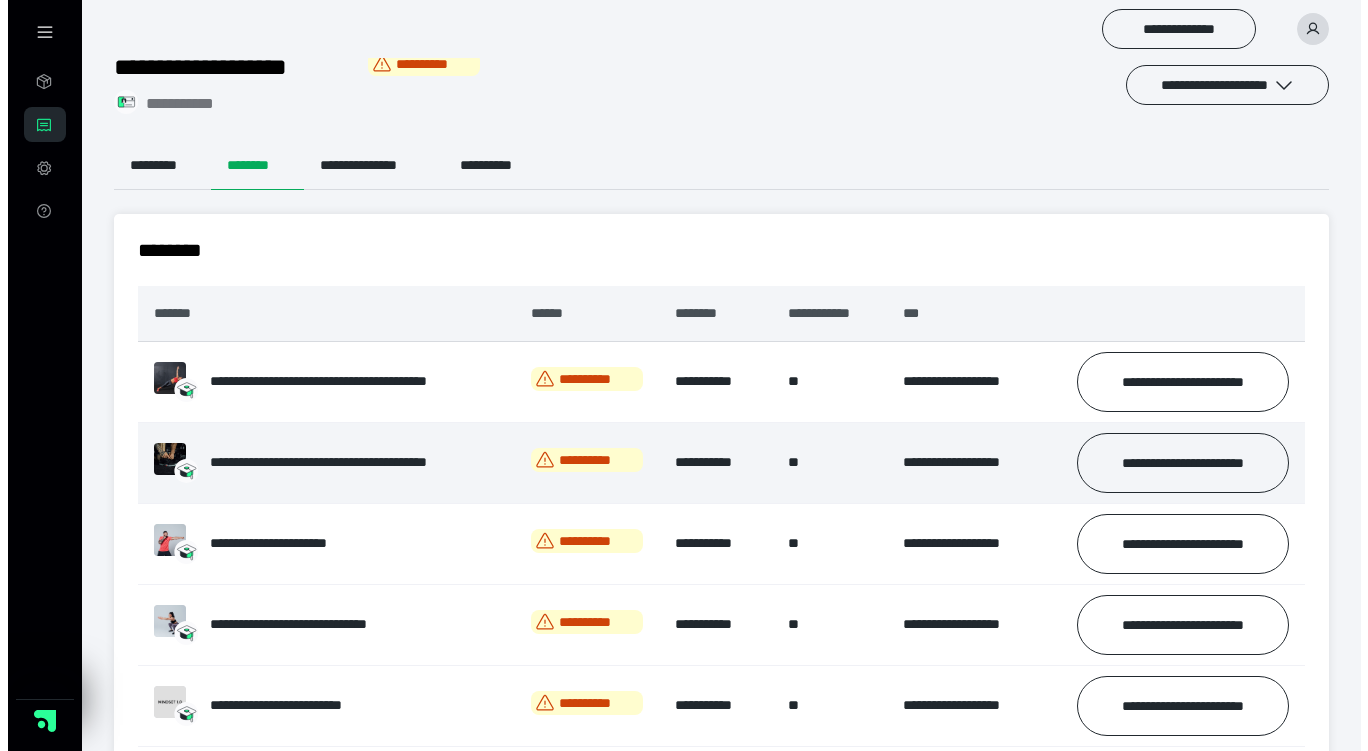 scroll, scrollTop: 0, scrollLeft: 0, axis: both 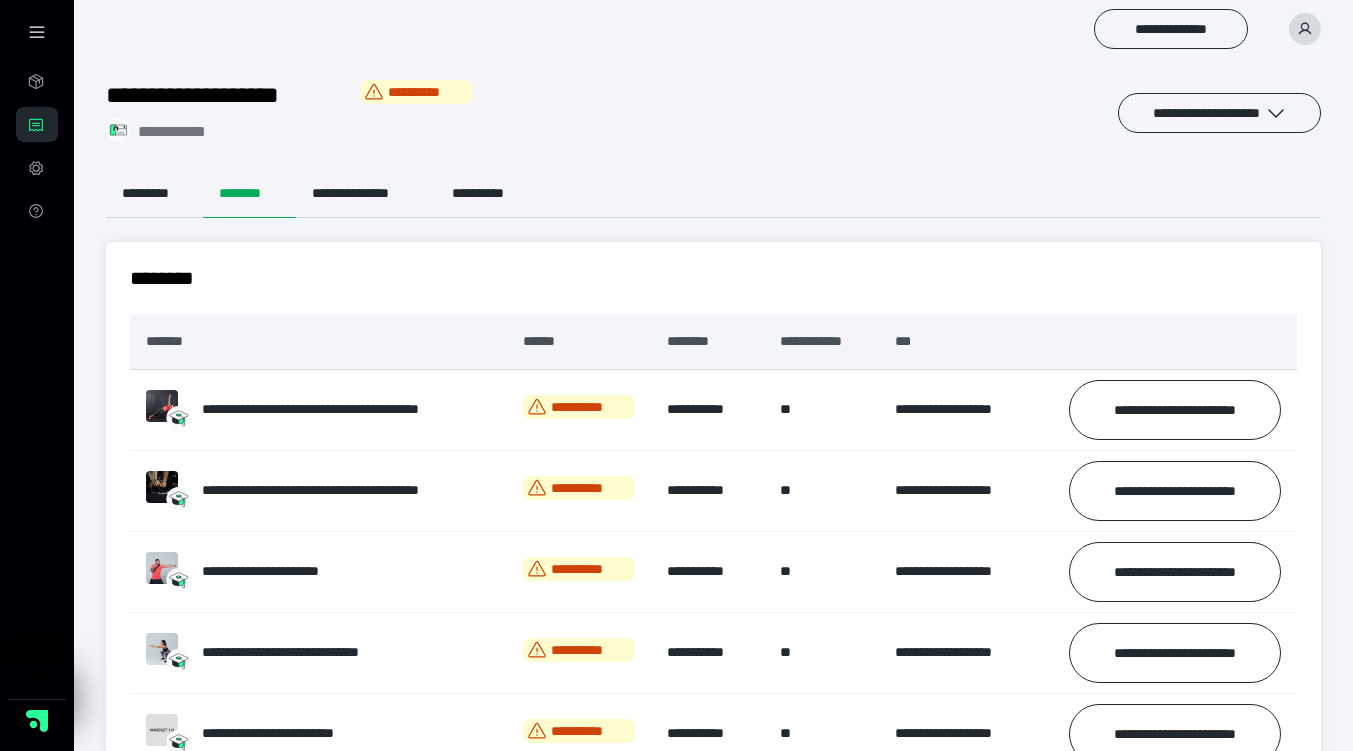 click 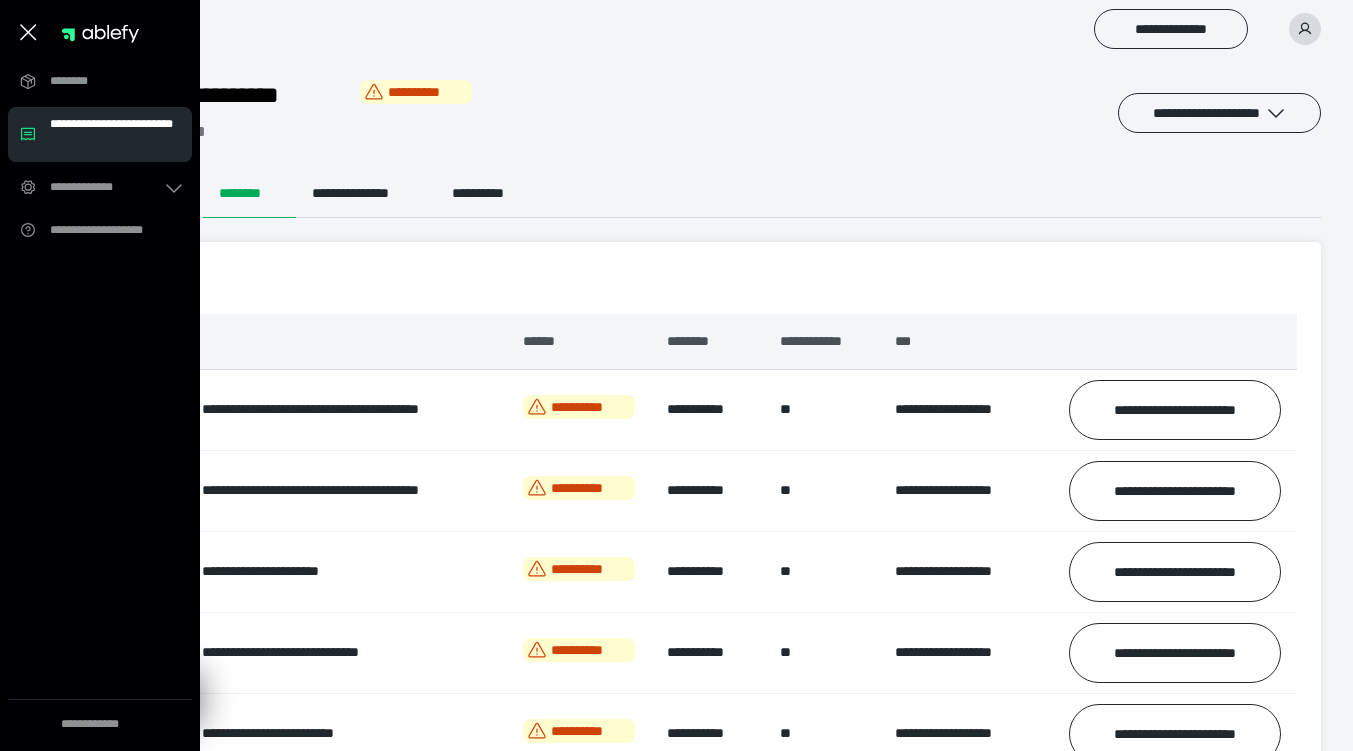 click on "**********" at bounding box center [115, 134] 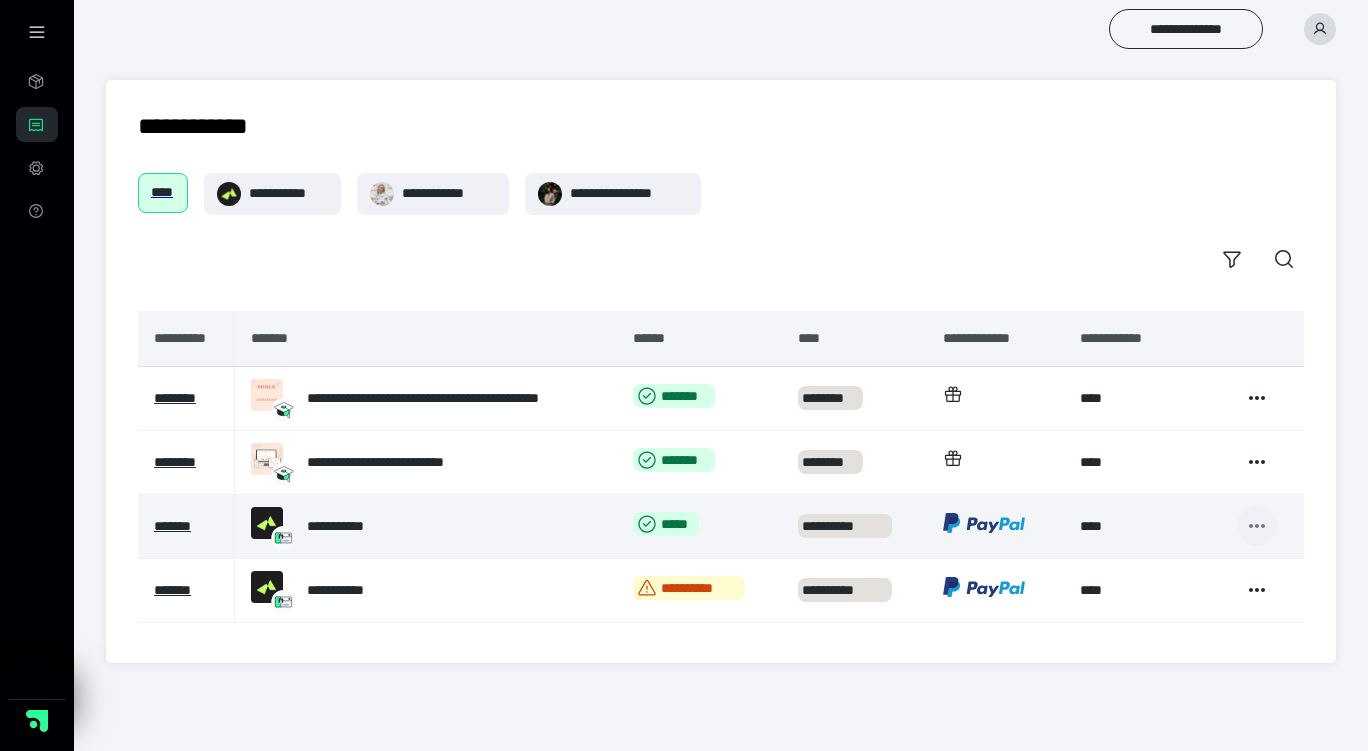 click 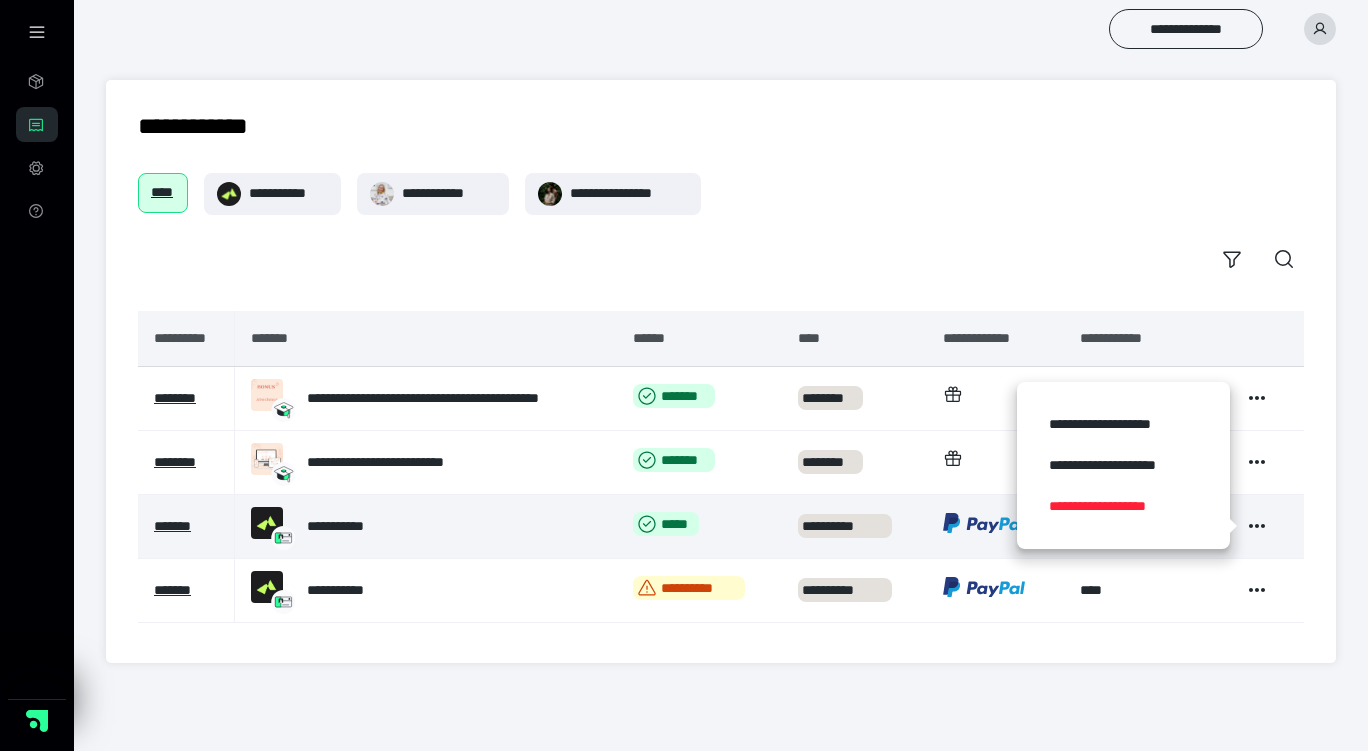 click on "**********" at bounding box center (1123, 506) 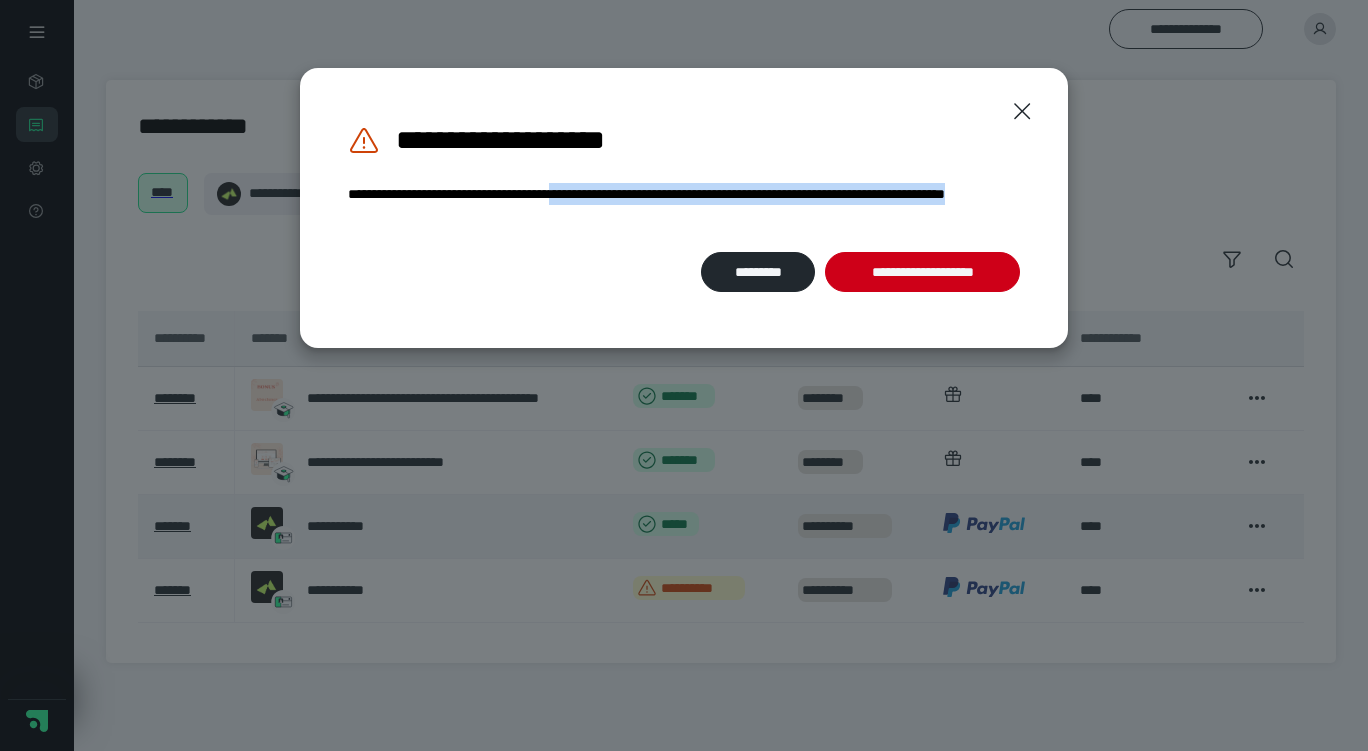 drag, startPoint x: 607, startPoint y: 194, endPoint x: 837, endPoint y: 209, distance: 230.48862 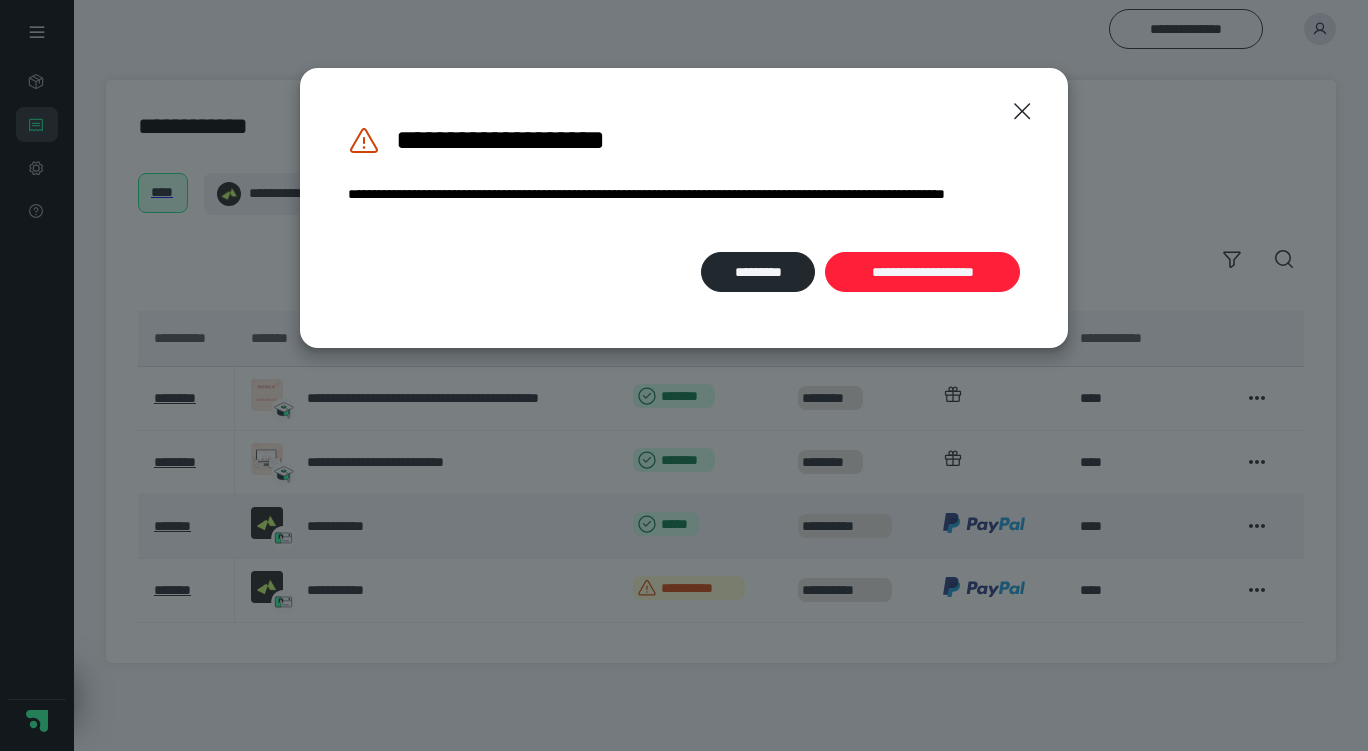 click on "**********" at bounding box center [922, 272] 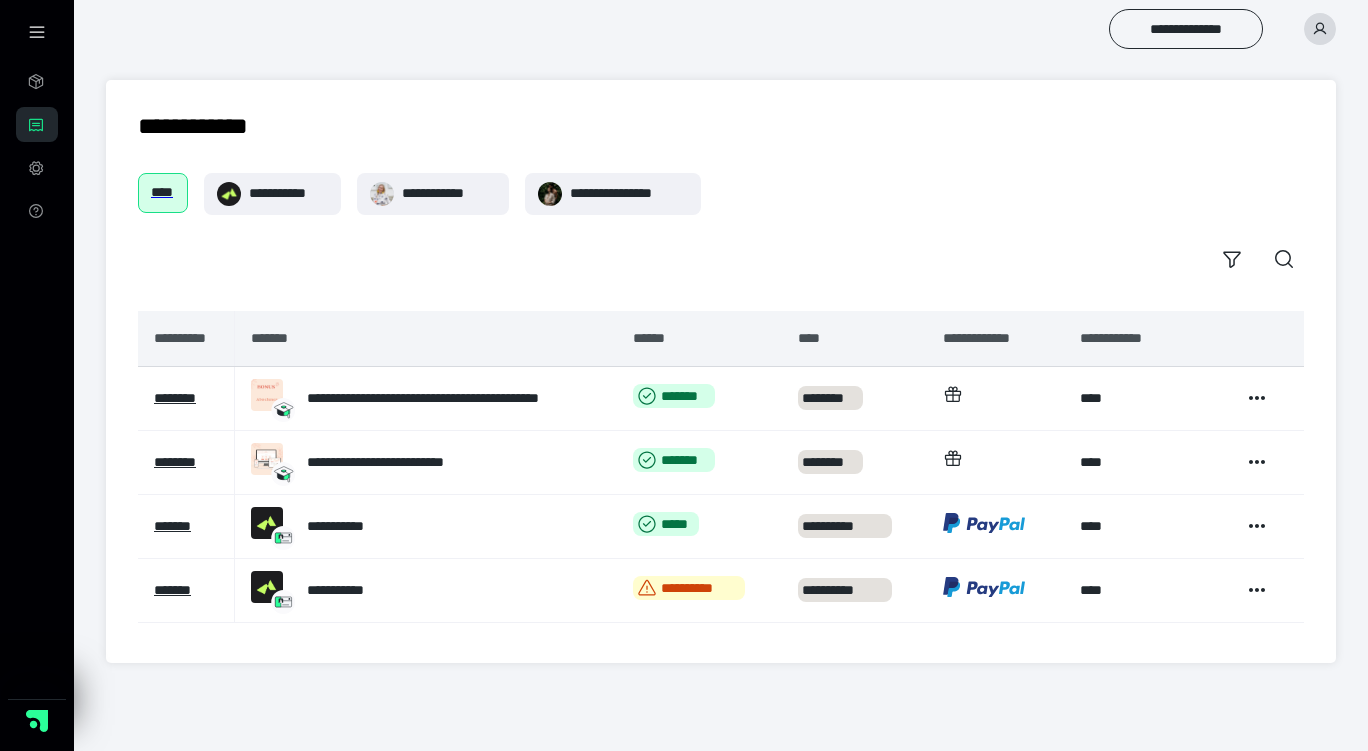 click on "**********" at bounding box center (721, 226) 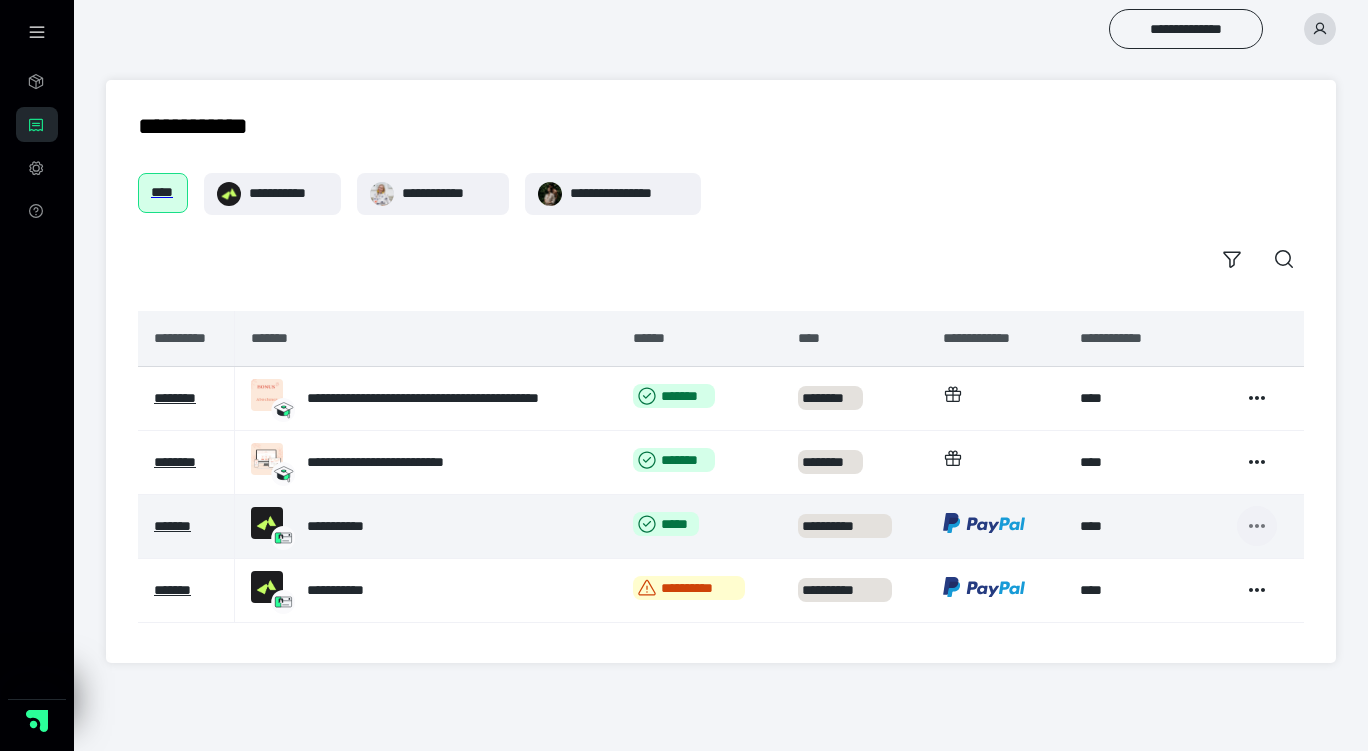 click 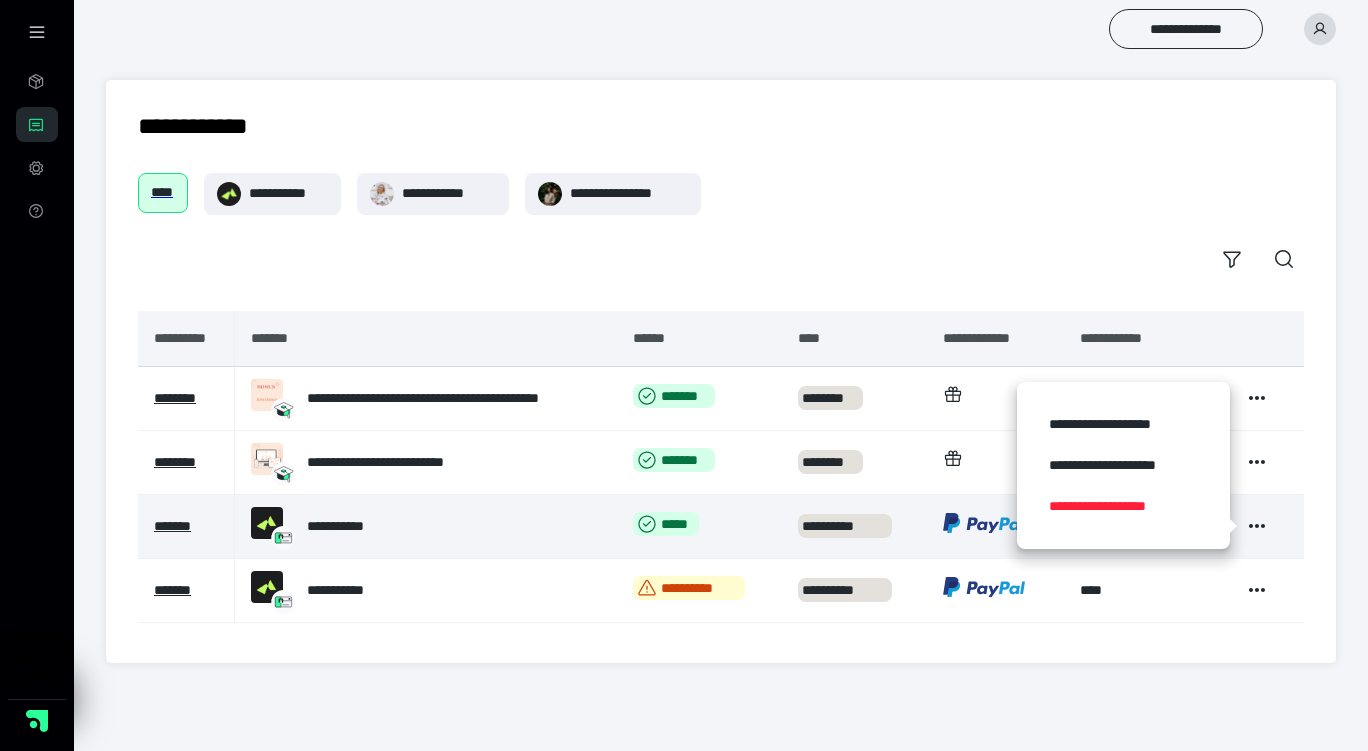click on "**********" at bounding box center [1123, 506] 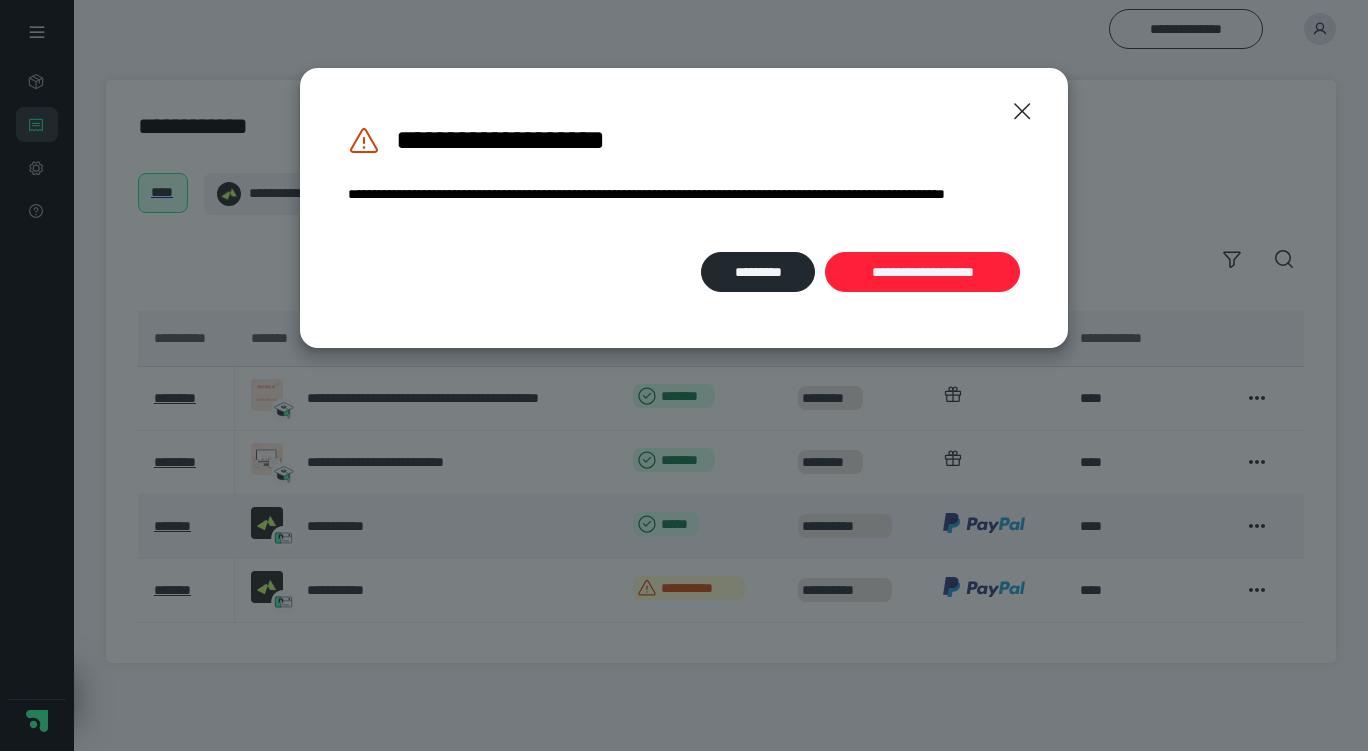 click on "**********" at bounding box center (922, 272) 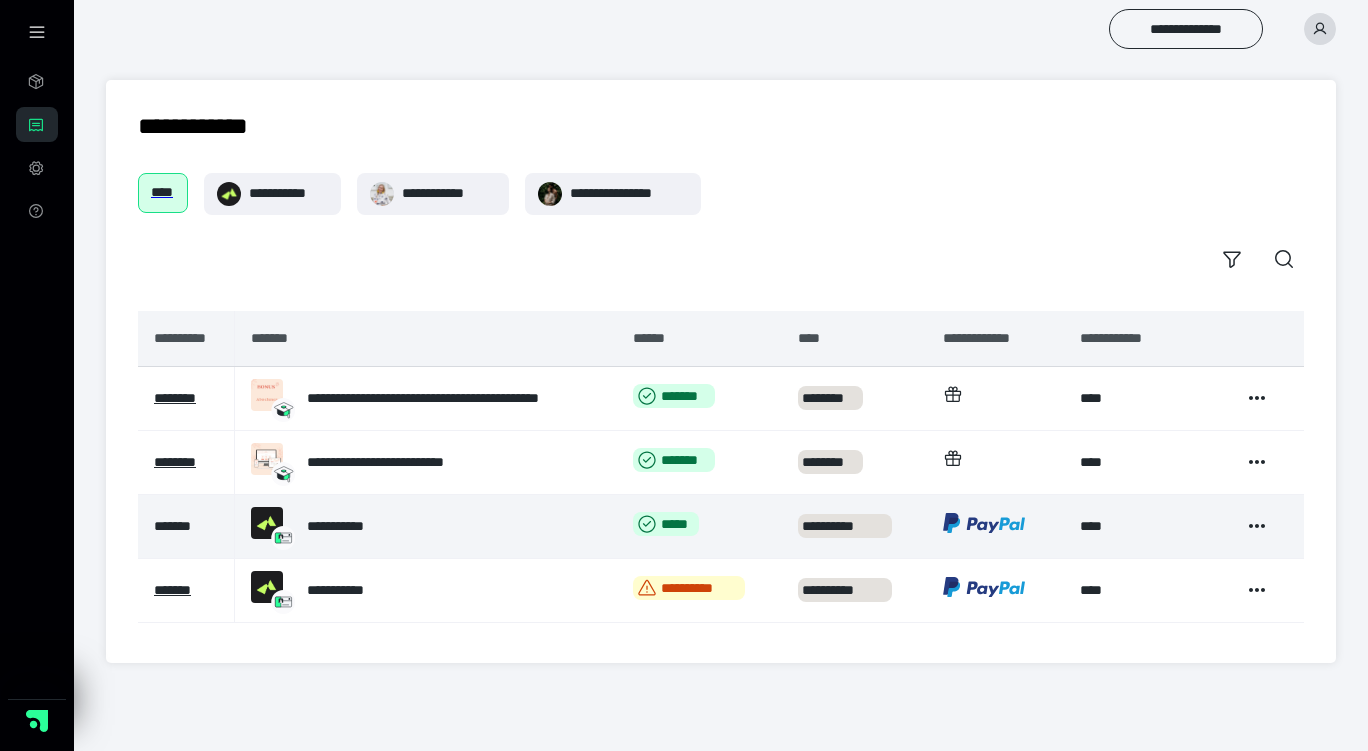 click on "*******" at bounding box center (172, 526) 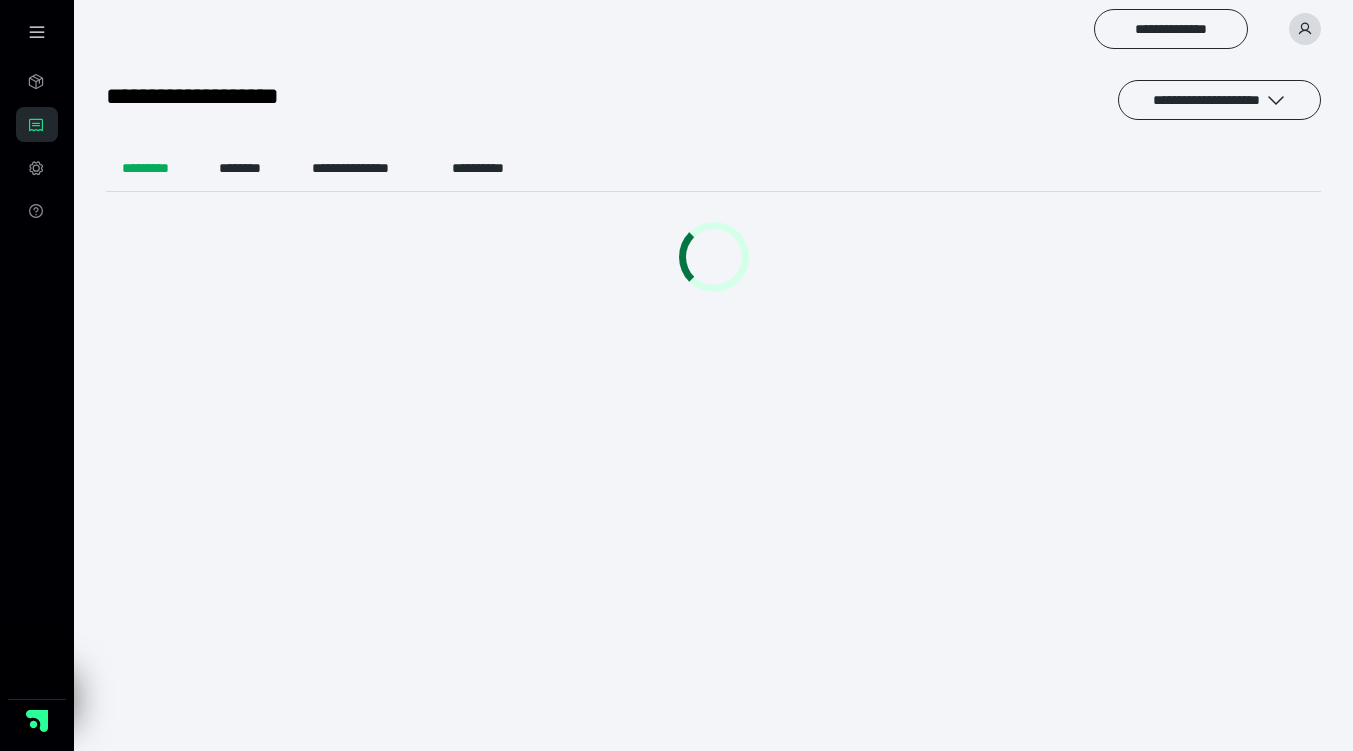 scroll, scrollTop: 0, scrollLeft: 0, axis: both 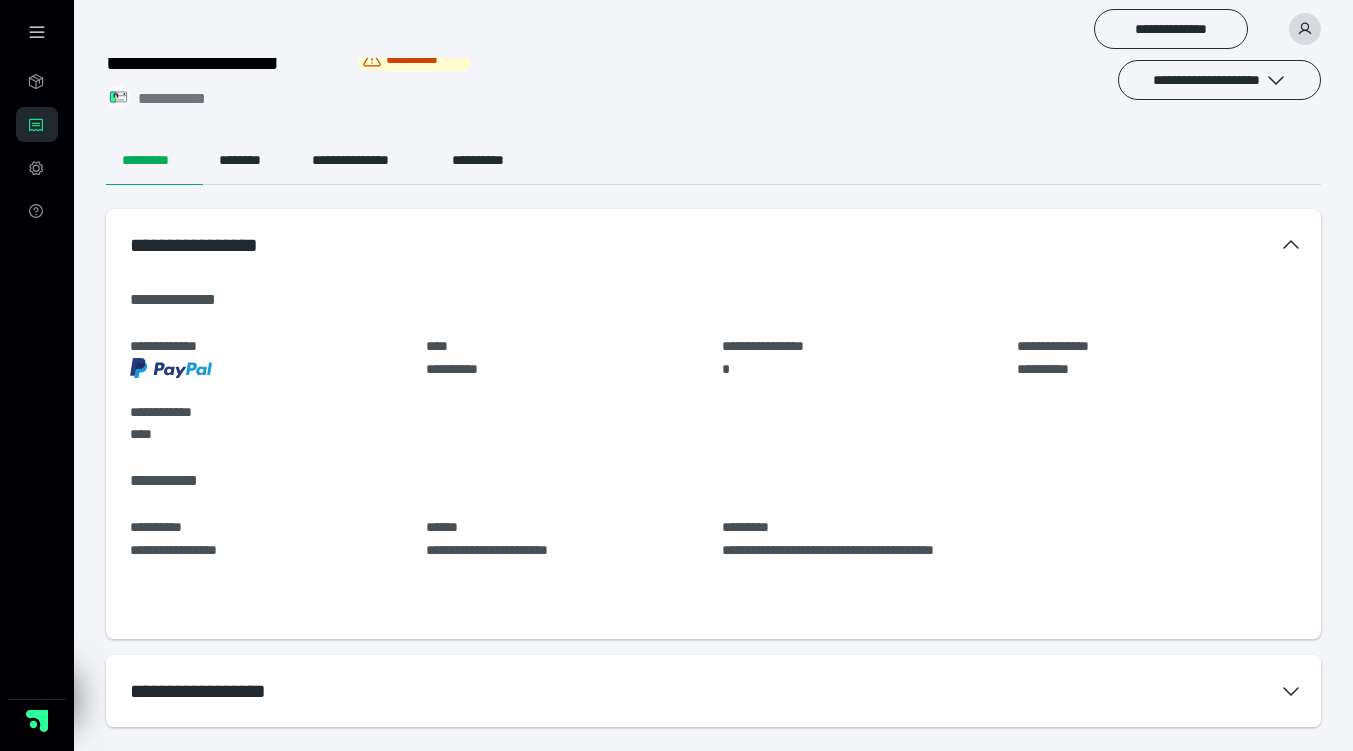 click on "**********" at bounding box center [713, 691] 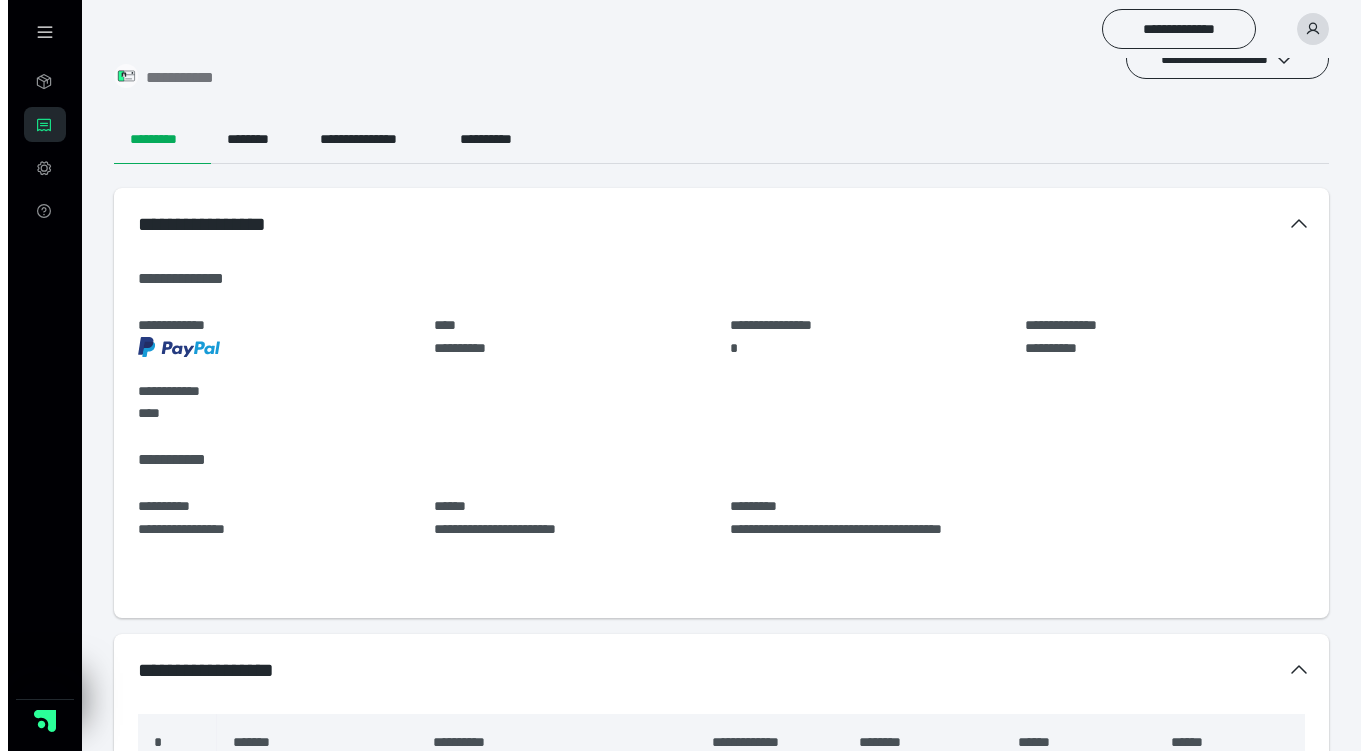 scroll, scrollTop: 0, scrollLeft: 0, axis: both 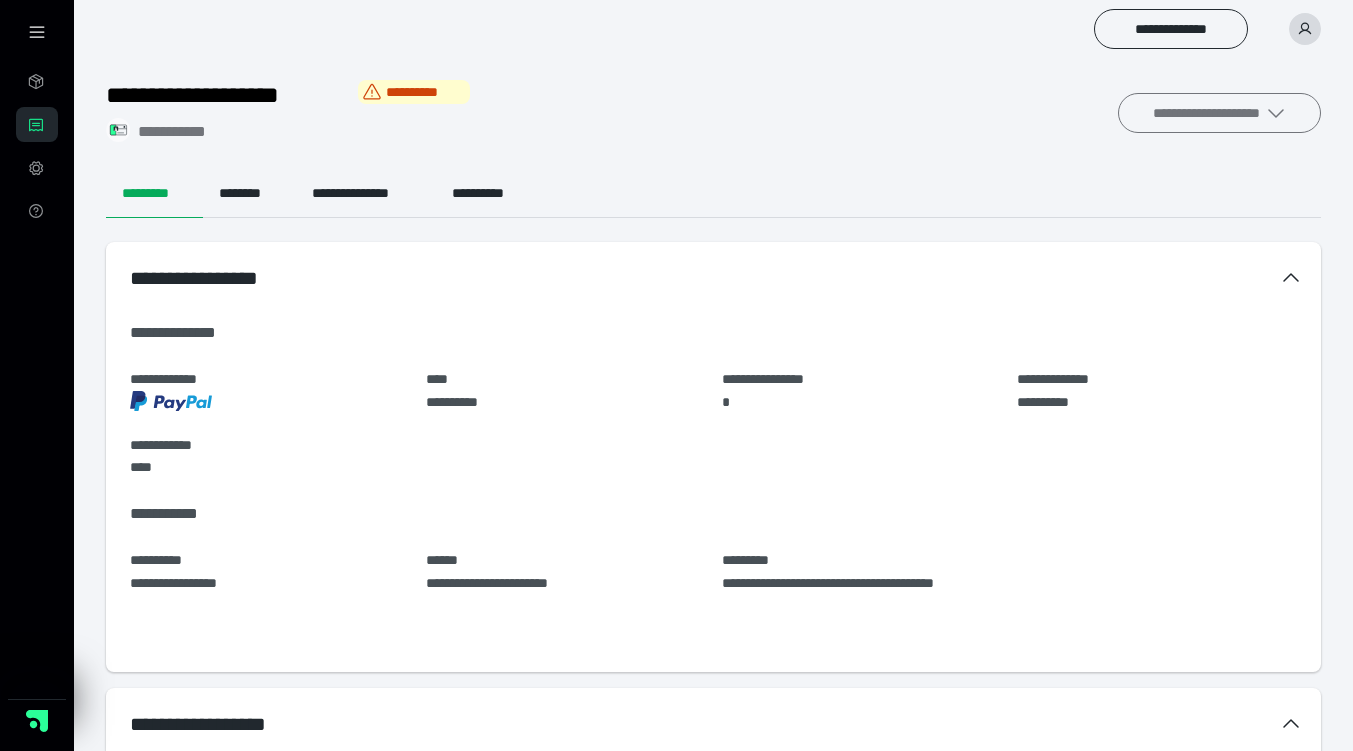 click on "**********" at bounding box center (1219, 113) 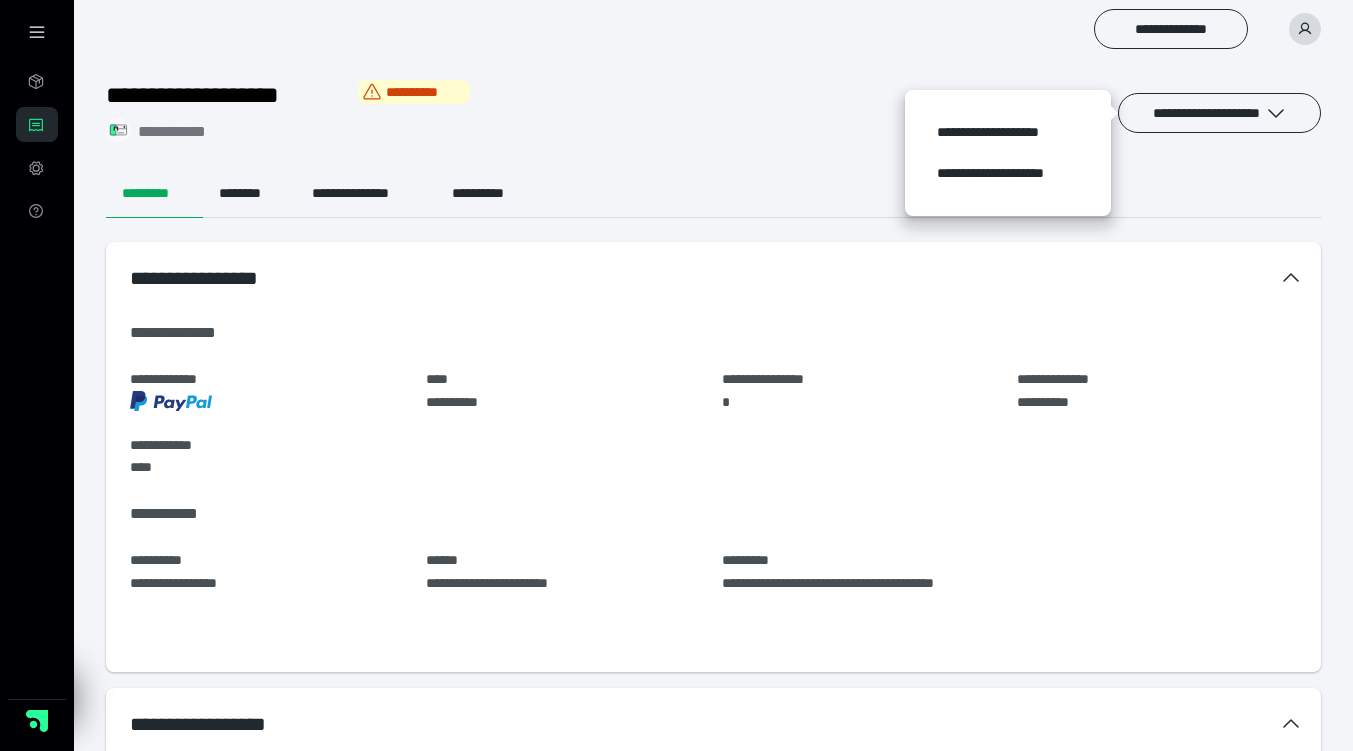 click on "**********" at bounding box center [713, 194] 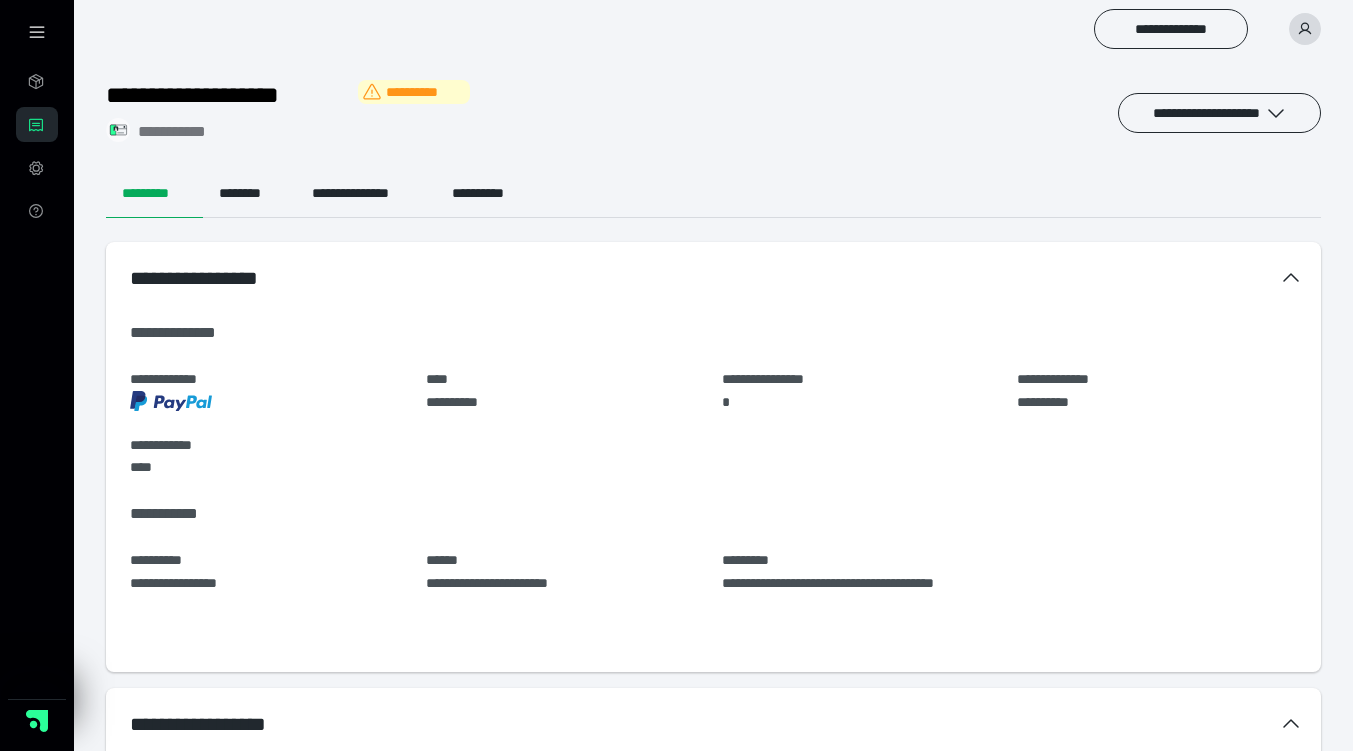 click on "**********" at bounding box center [414, 92] 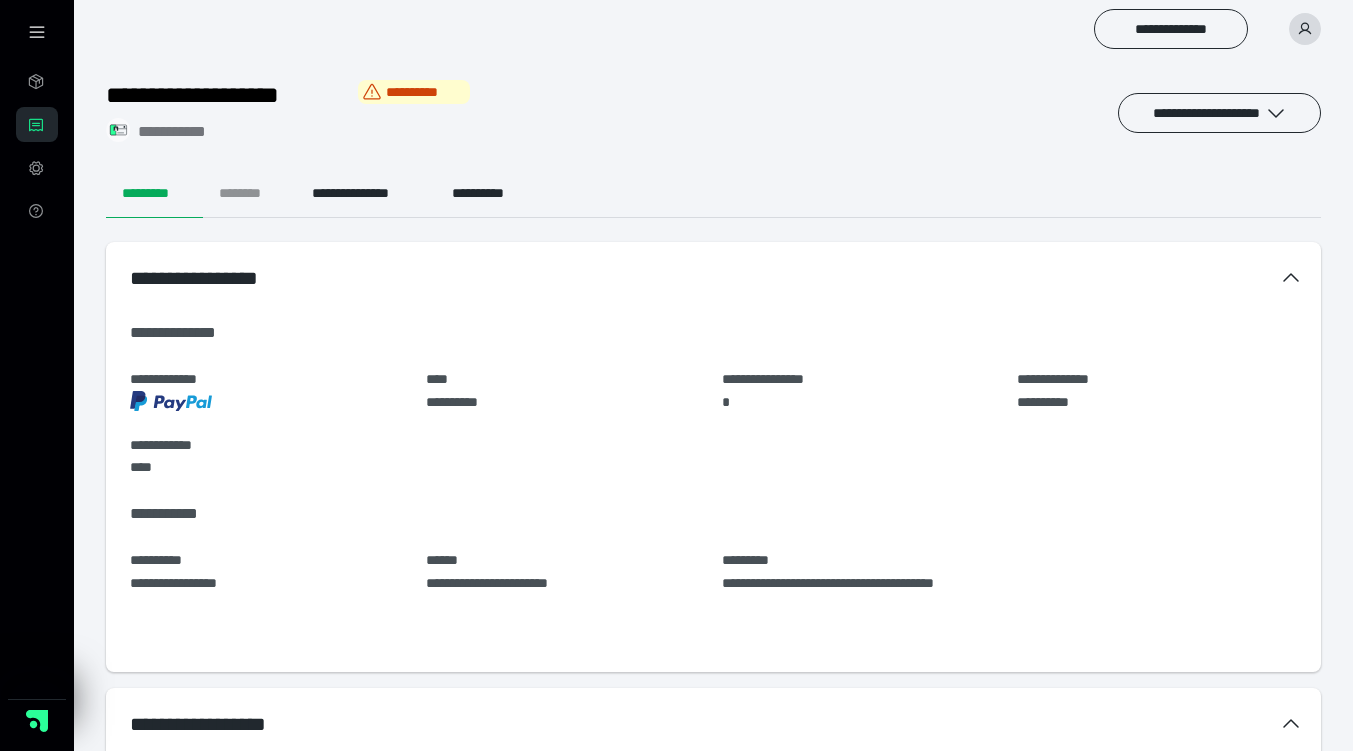 click on "********" at bounding box center [249, 194] 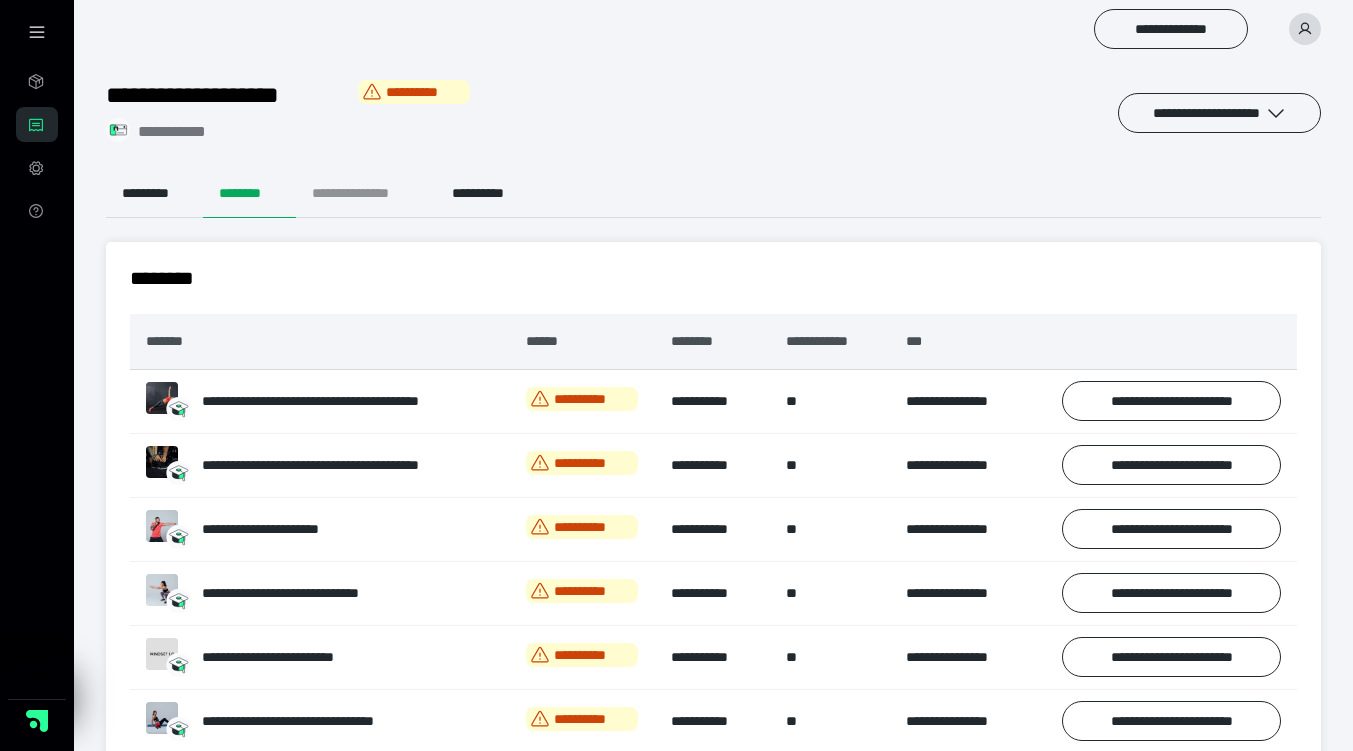 click on "**********" at bounding box center (366, 194) 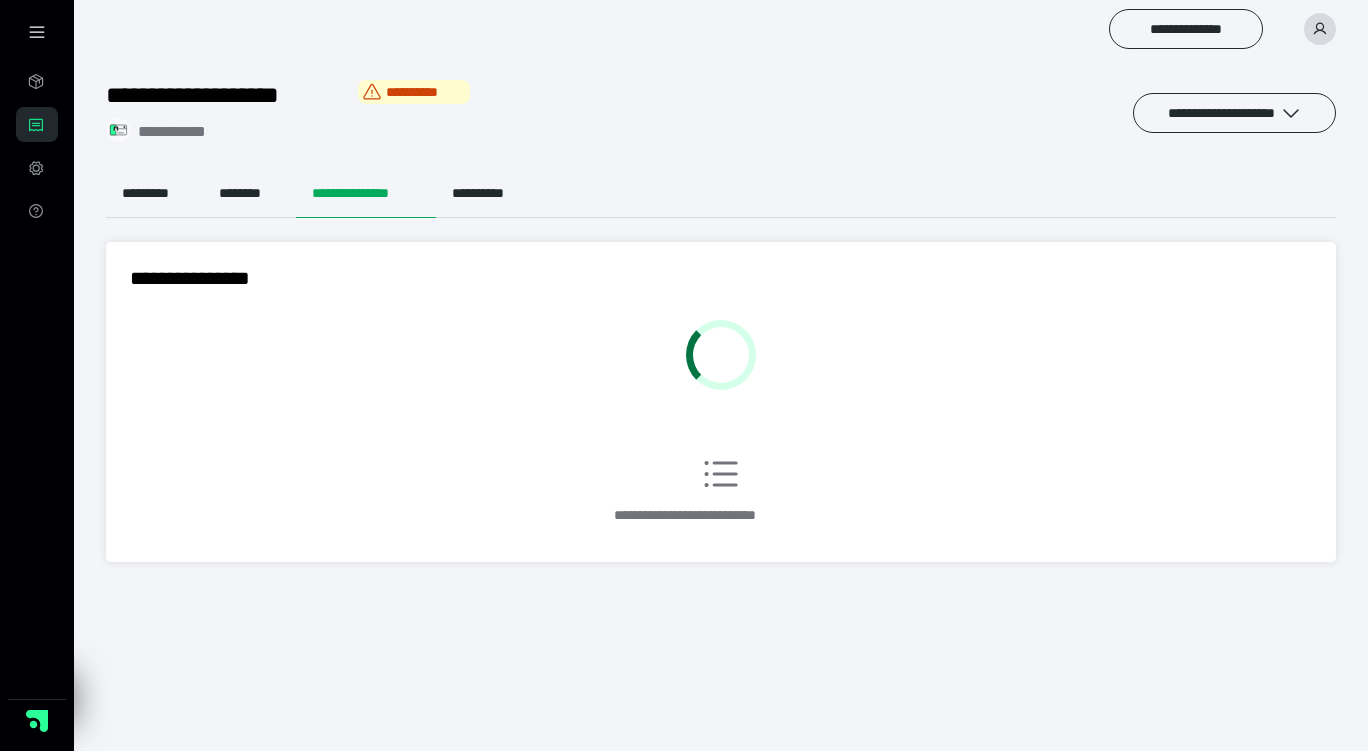 click 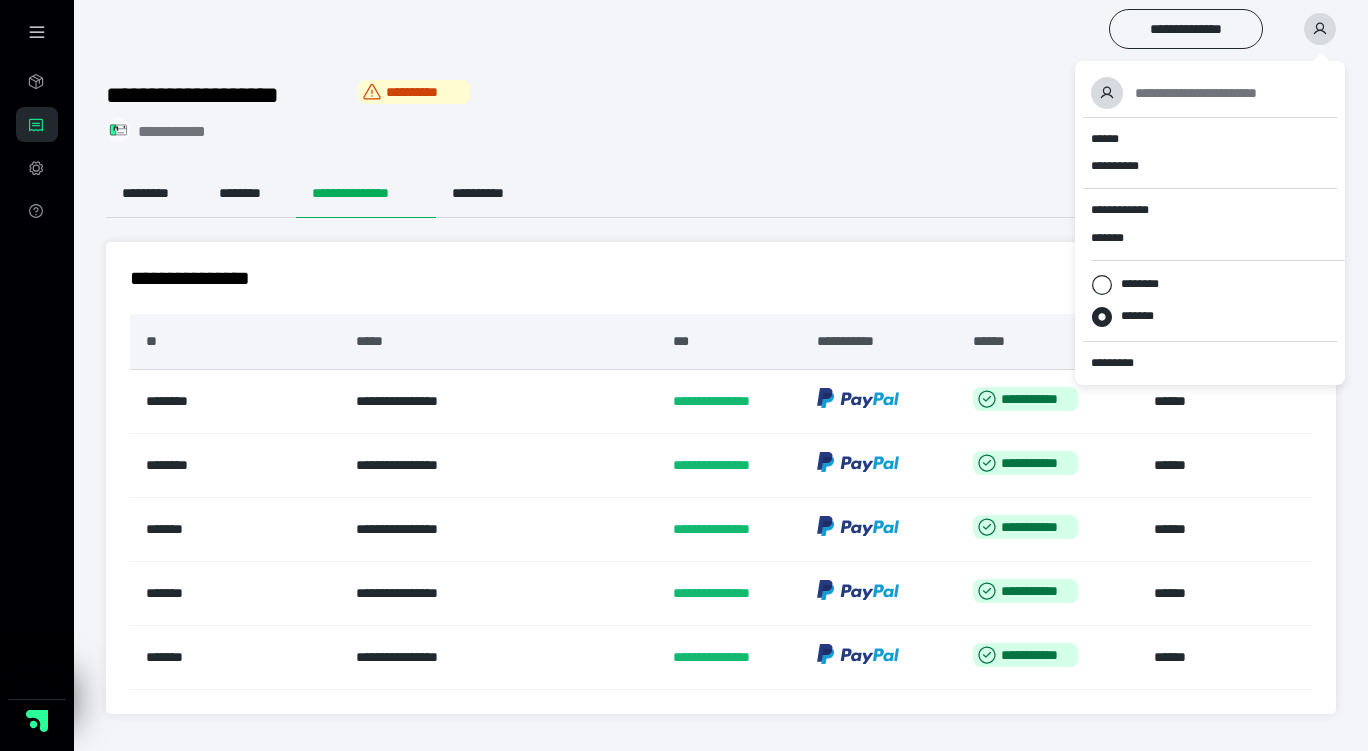 click on "**********" at bounding box center (721, 113) 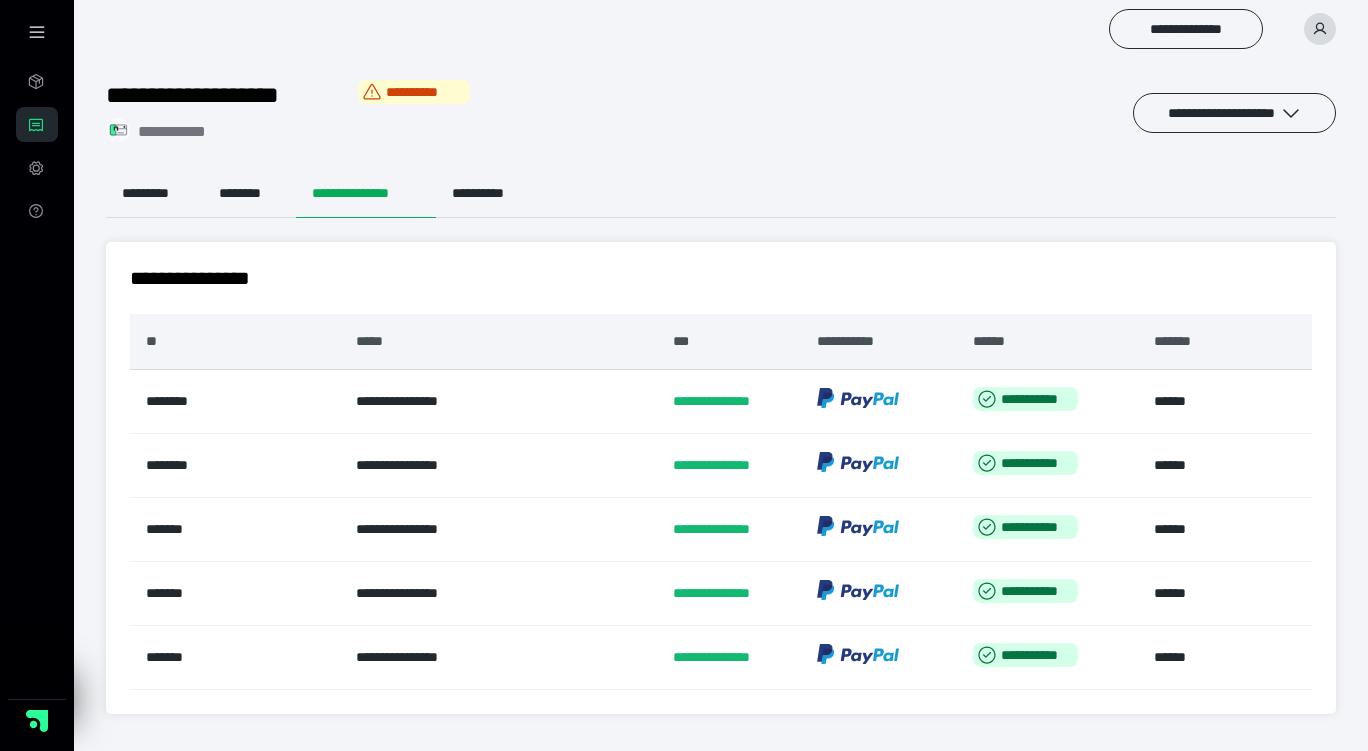 click 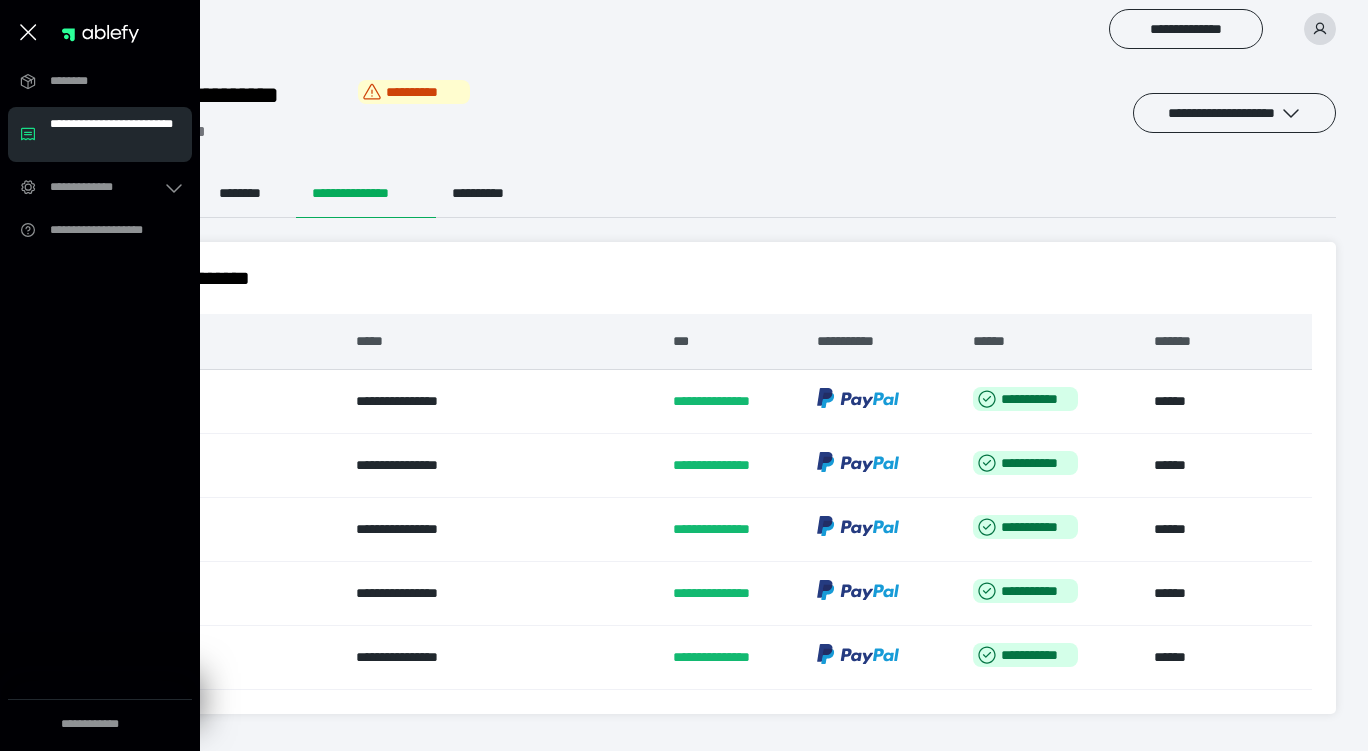 click on "**********" at bounding box center [115, 134] 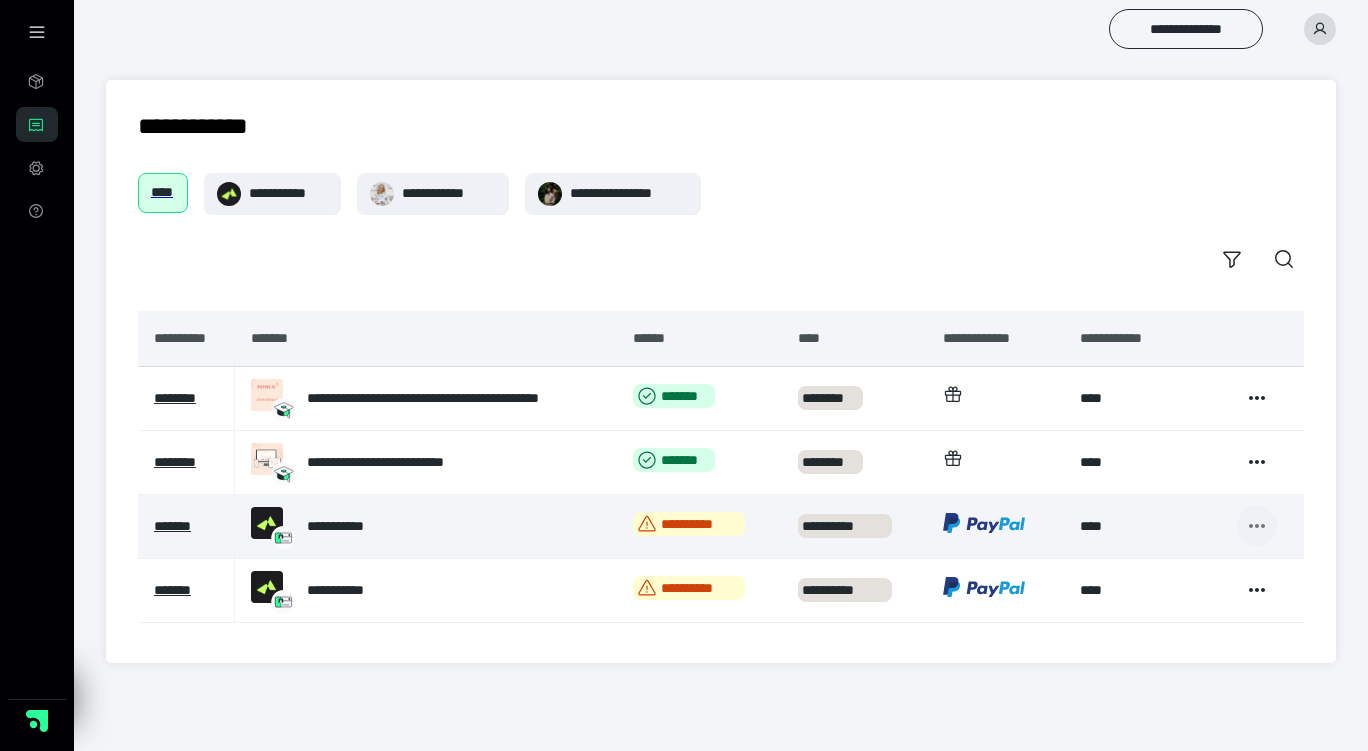 click 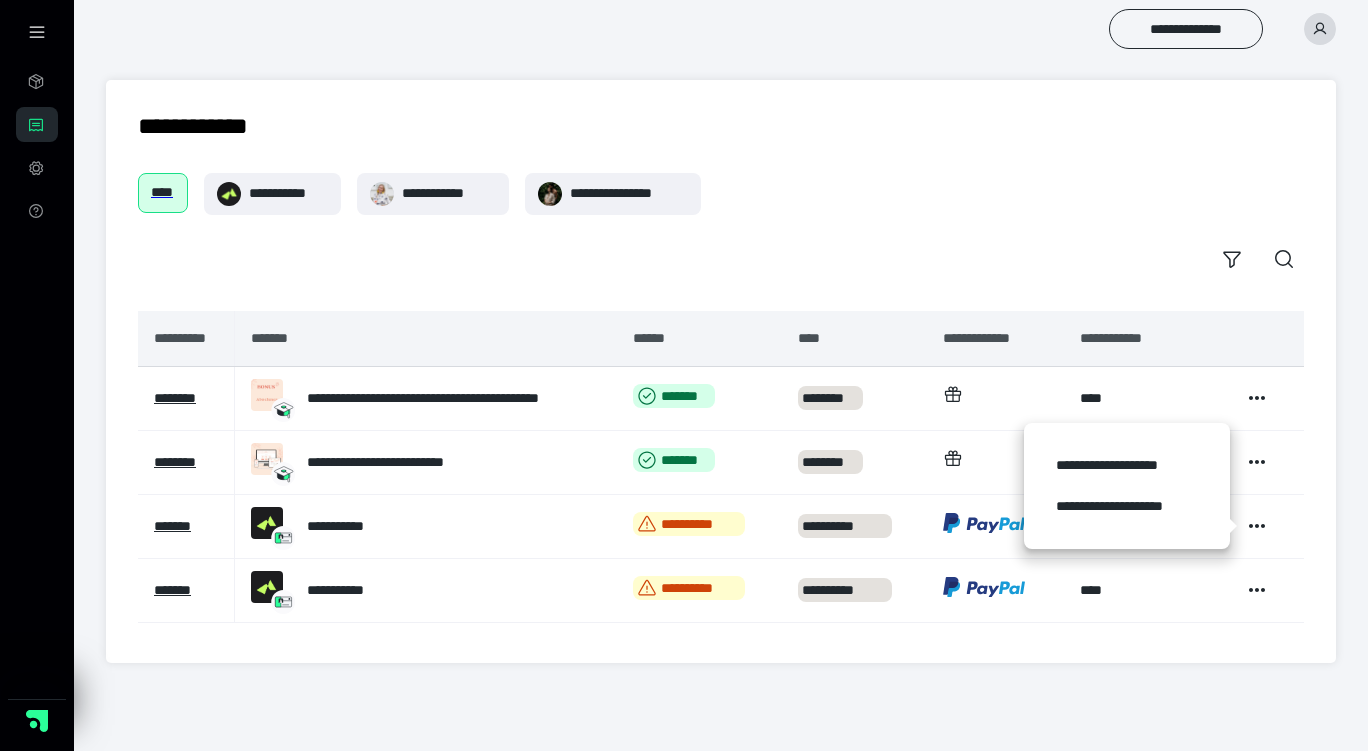 click on "**********" at bounding box center [721, 126] 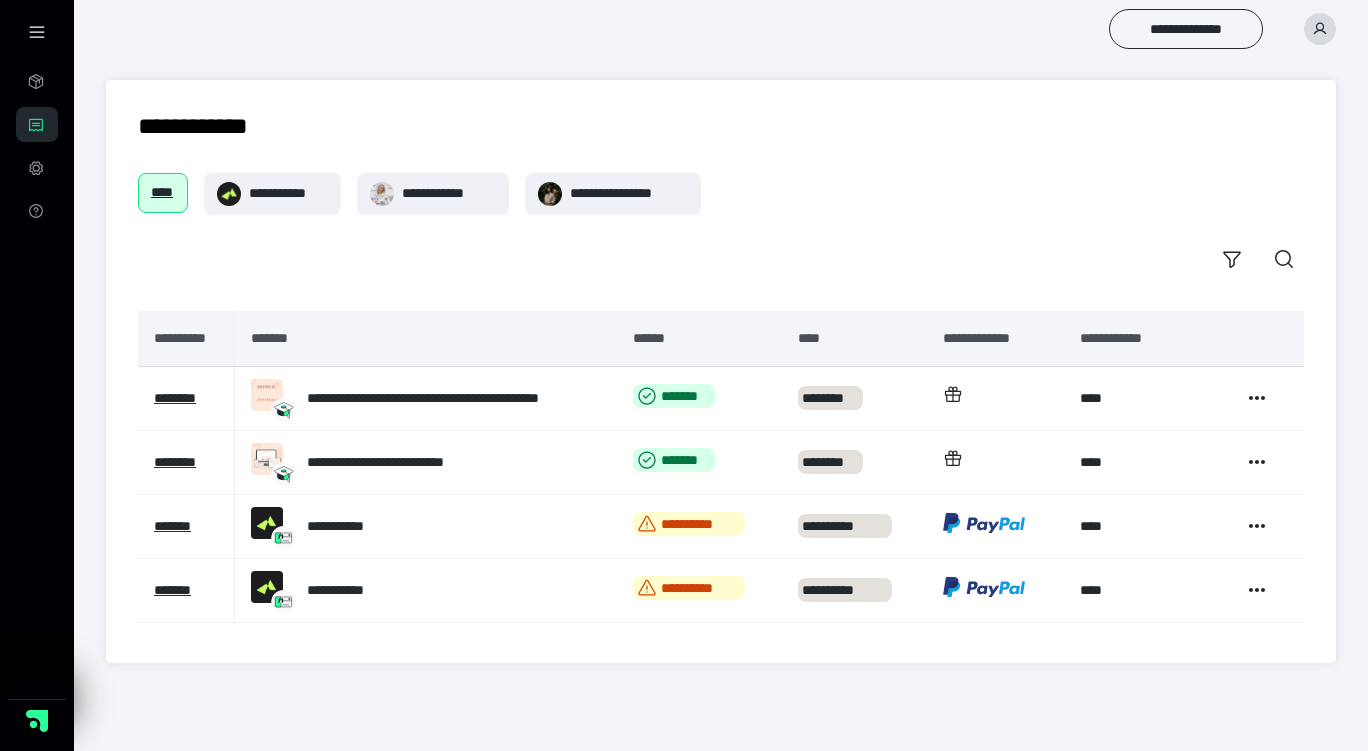 click at bounding box center [1320, 29] 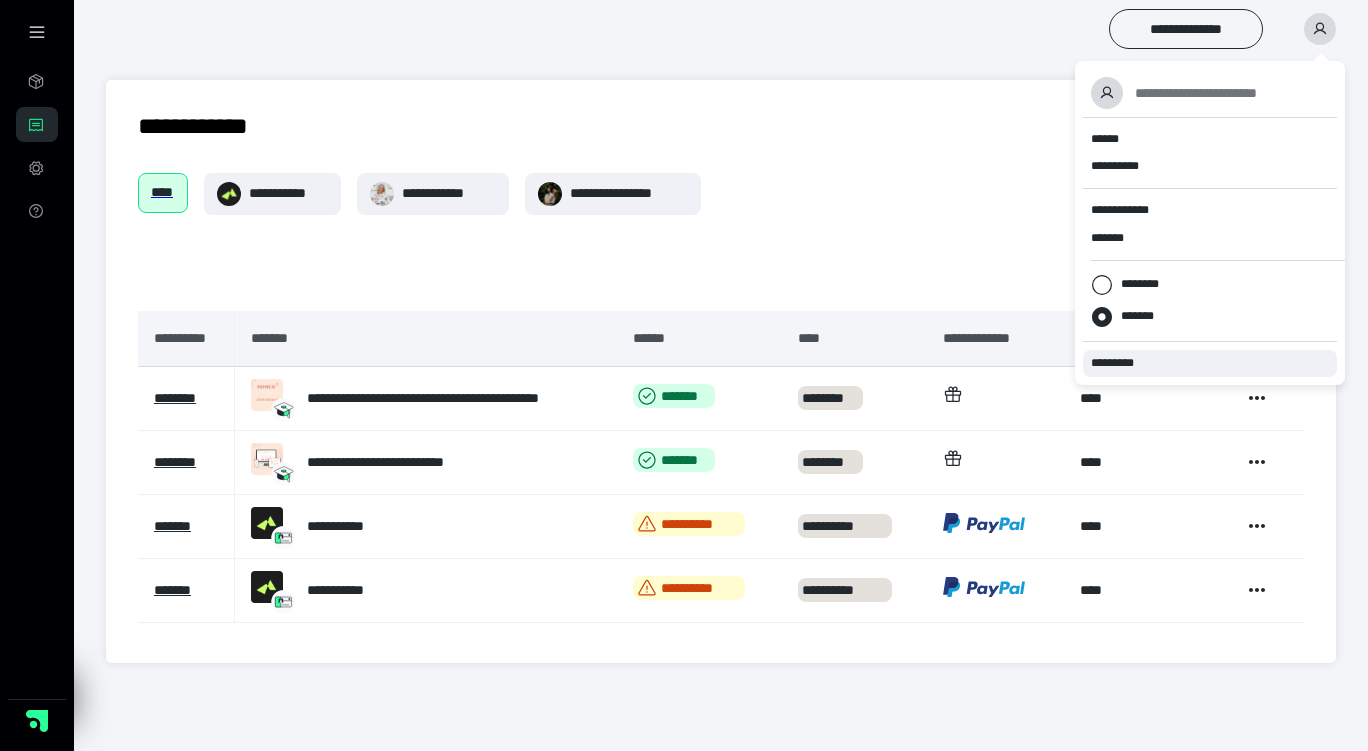 click on "*********" at bounding box center [1121, 363] 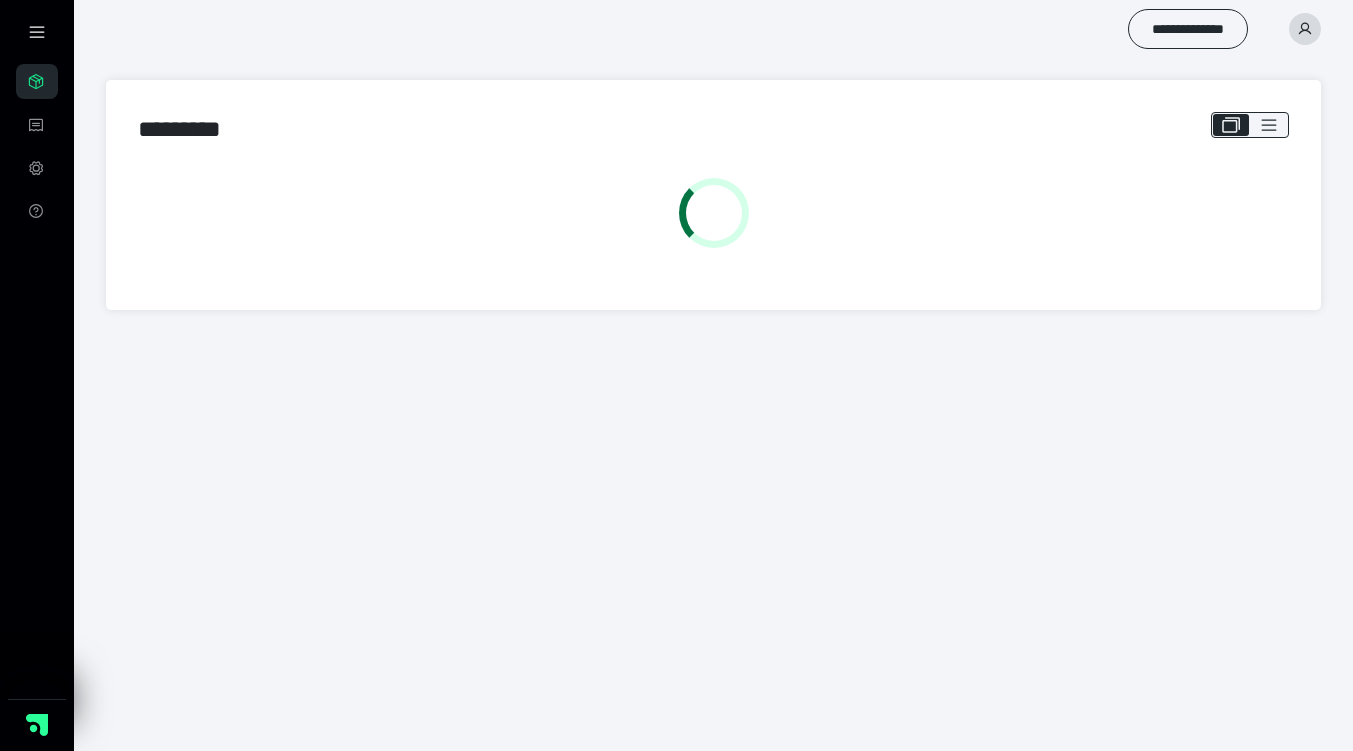 scroll, scrollTop: 0, scrollLeft: 0, axis: both 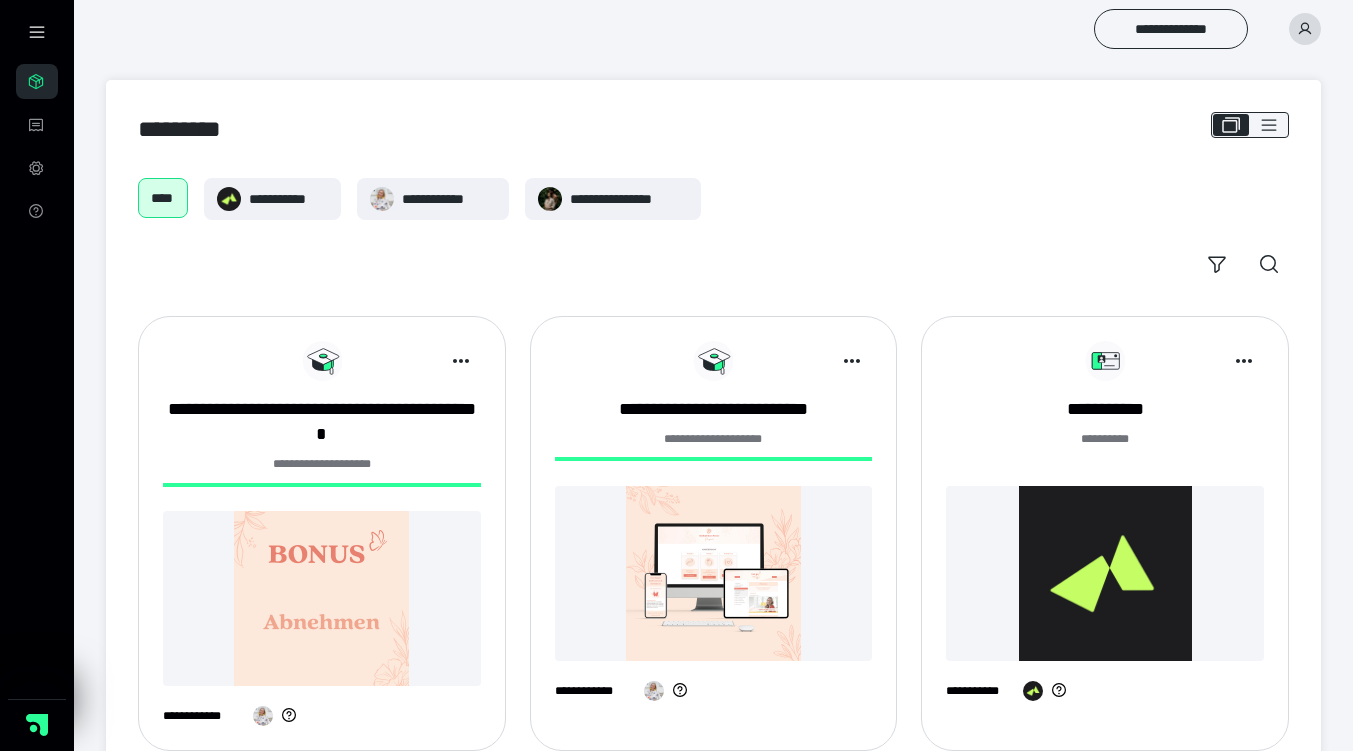 click at bounding box center (1105, 573) 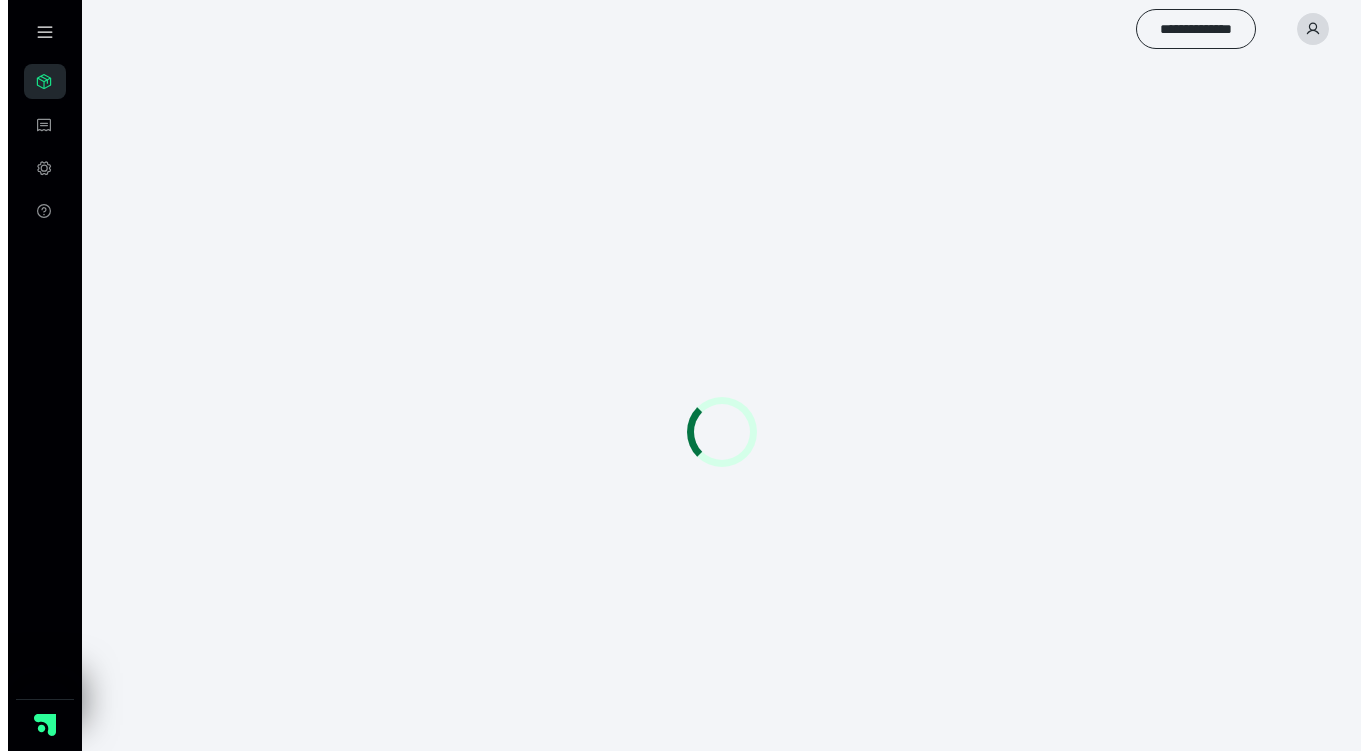 scroll, scrollTop: 0, scrollLeft: 0, axis: both 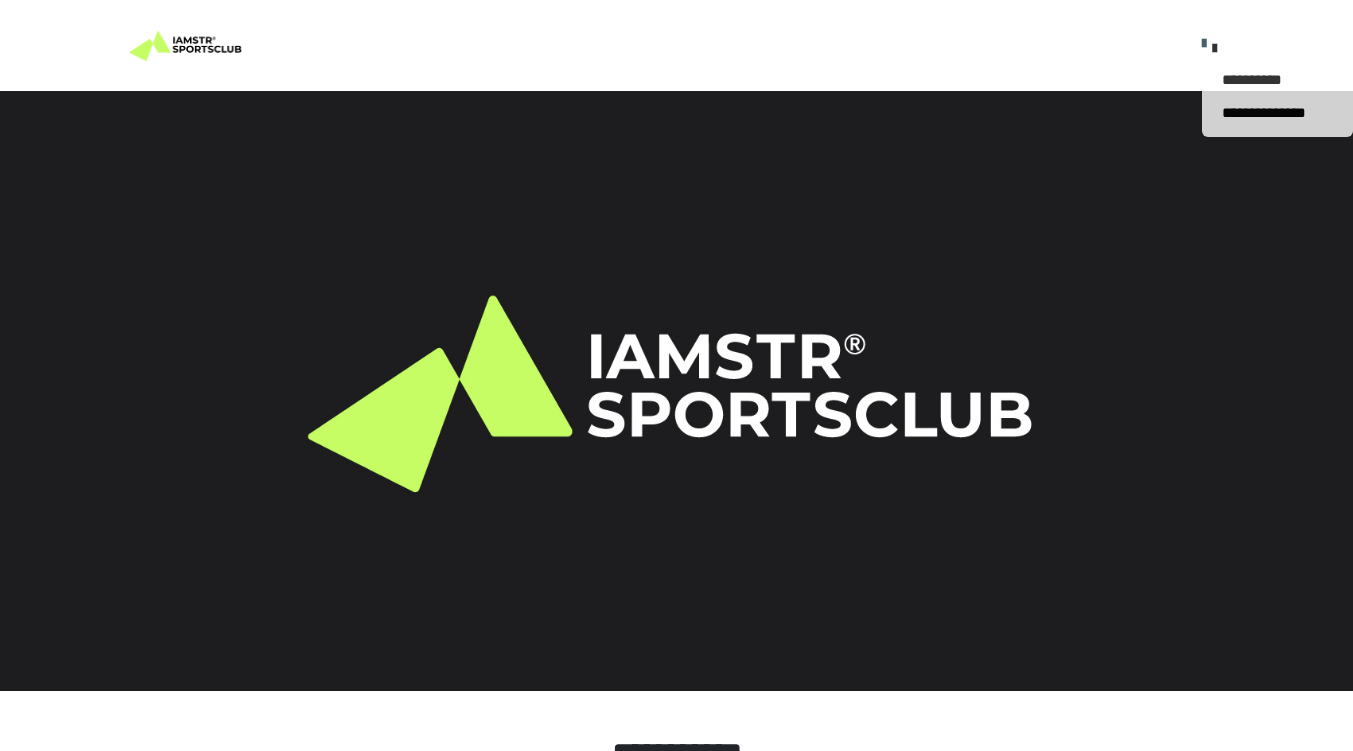click on "**********" at bounding box center [1209, 45] 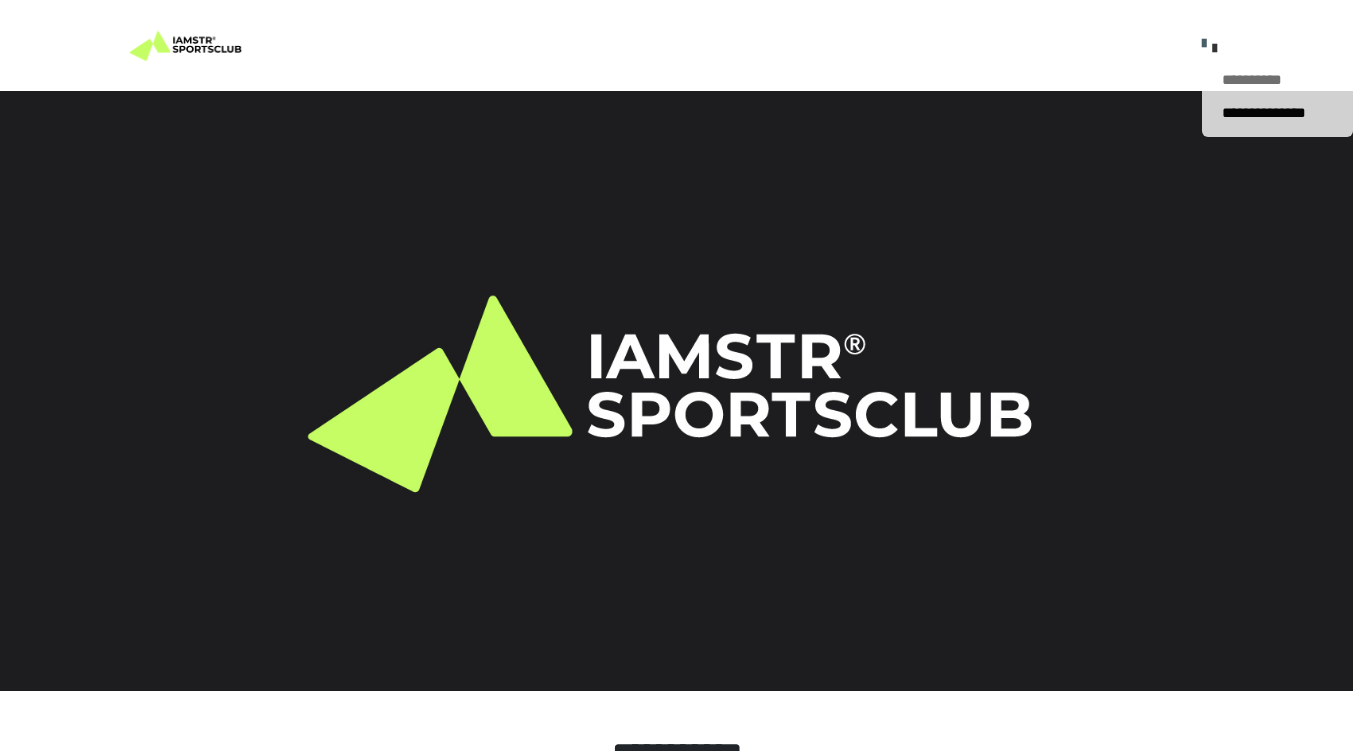 click on "**********" at bounding box center [1277, 80] 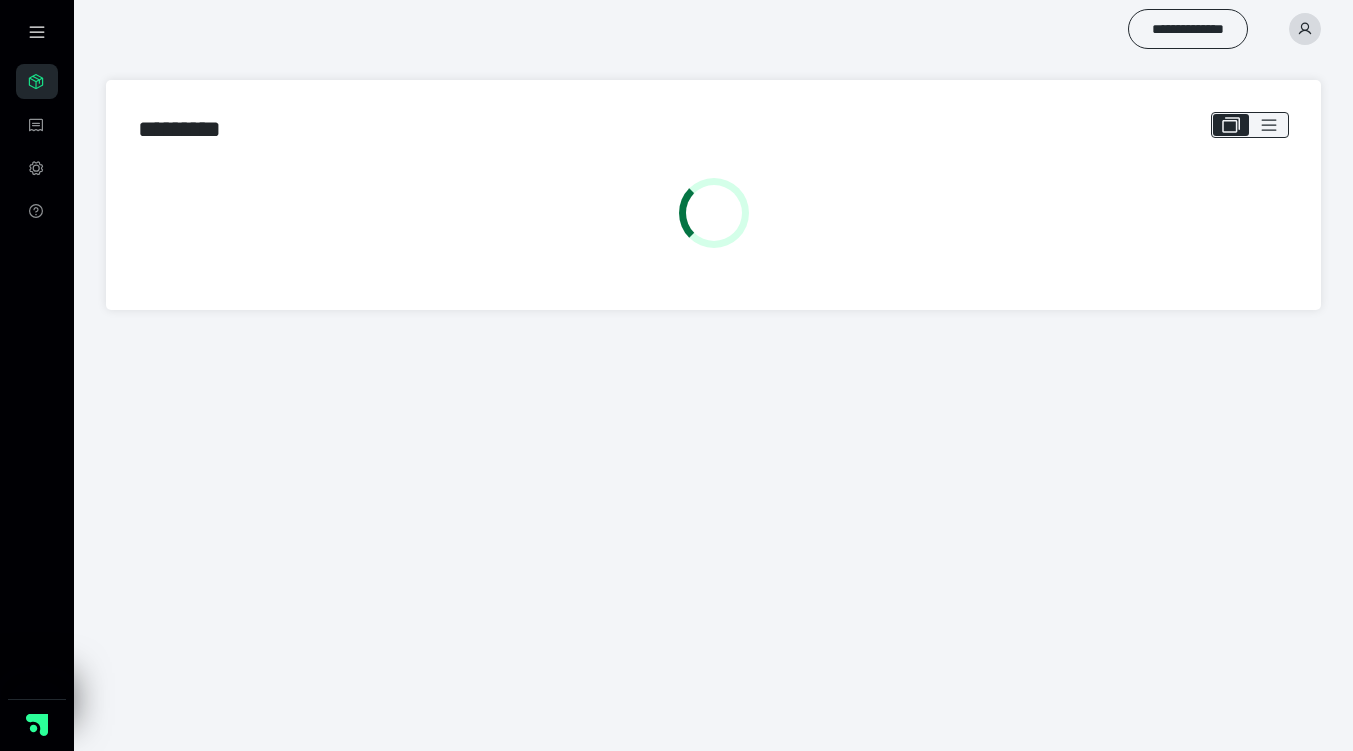 scroll, scrollTop: 0, scrollLeft: 0, axis: both 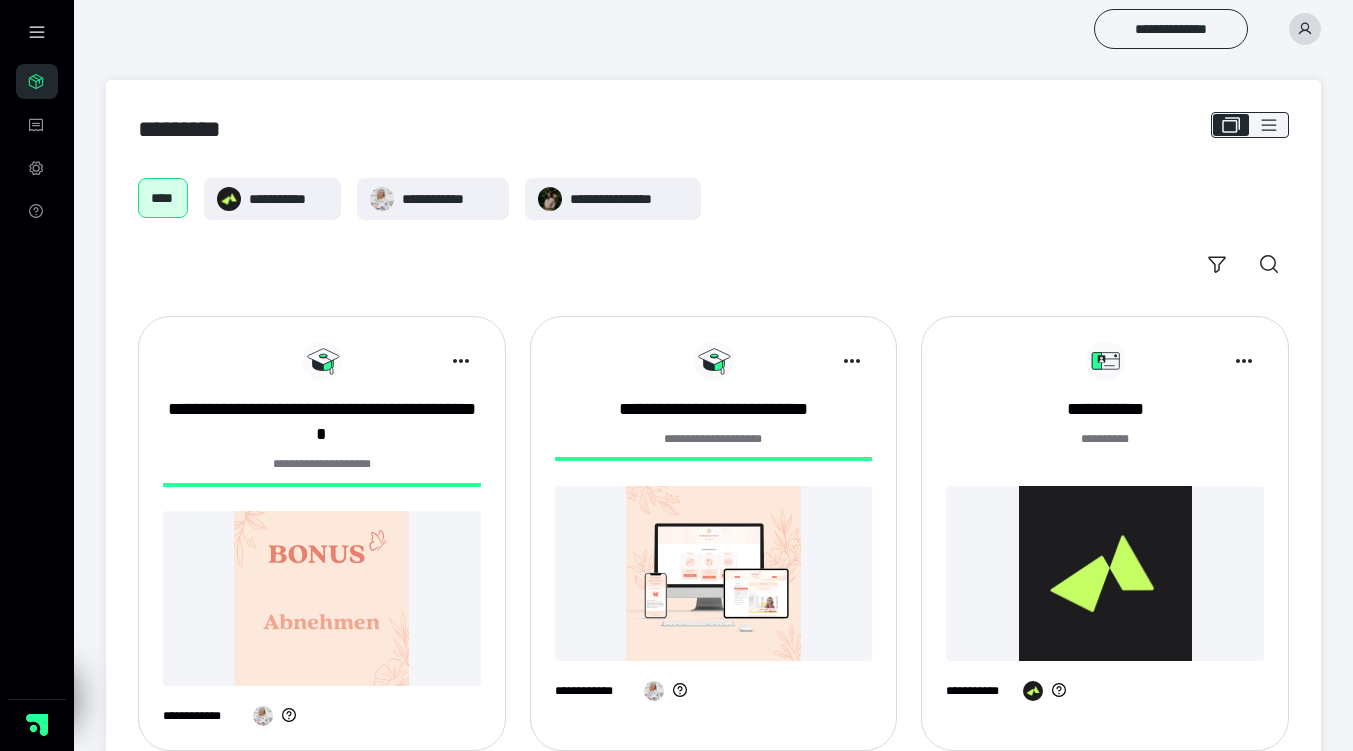 click at bounding box center (1105, 573) 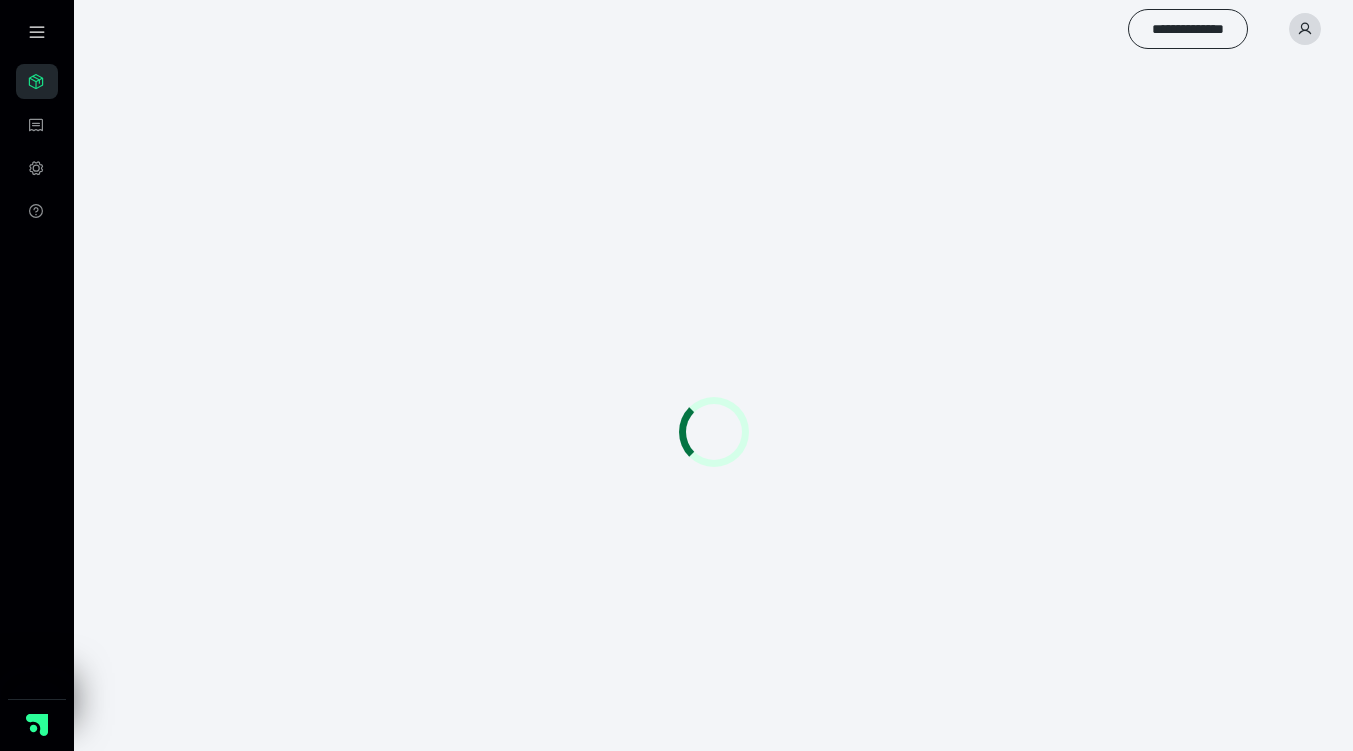 scroll, scrollTop: 0, scrollLeft: 0, axis: both 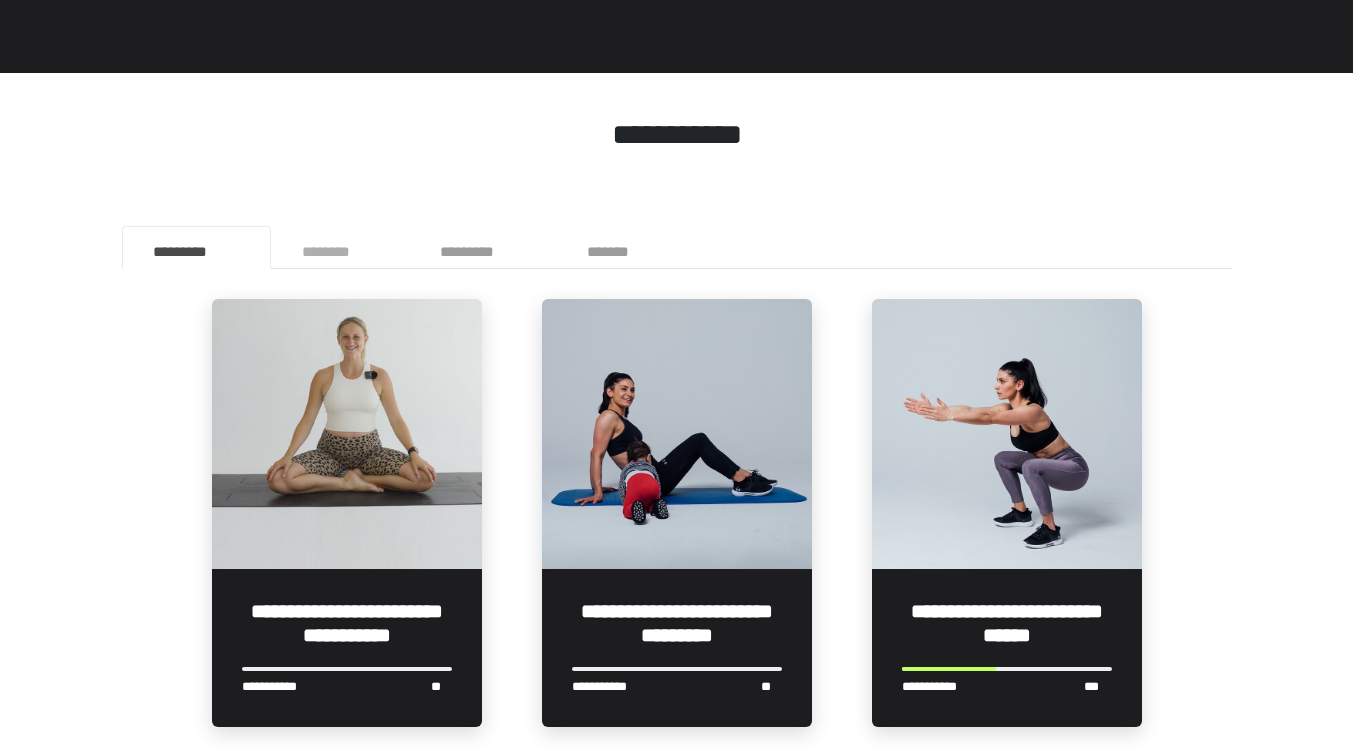 click on "********" at bounding box center (340, 247) 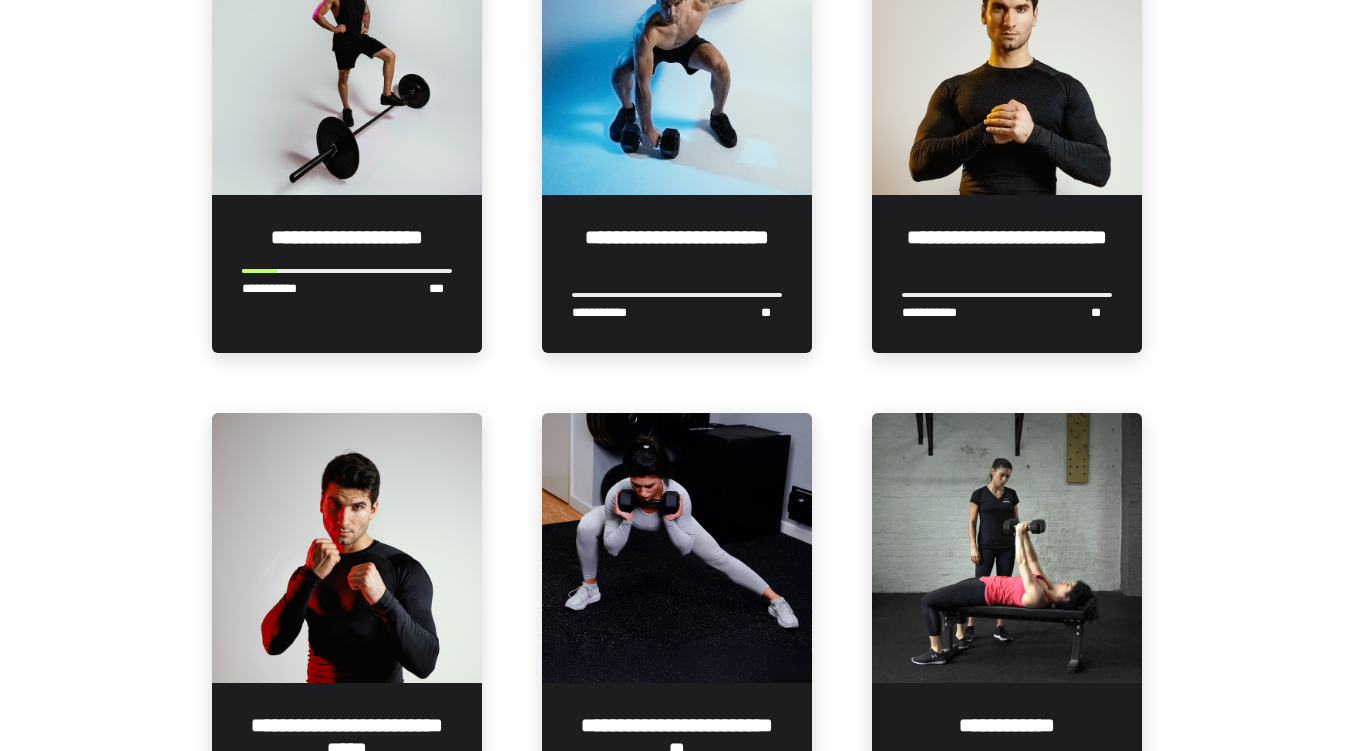 scroll, scrollTop: 970, scrollLeft: 0, axis: vertical 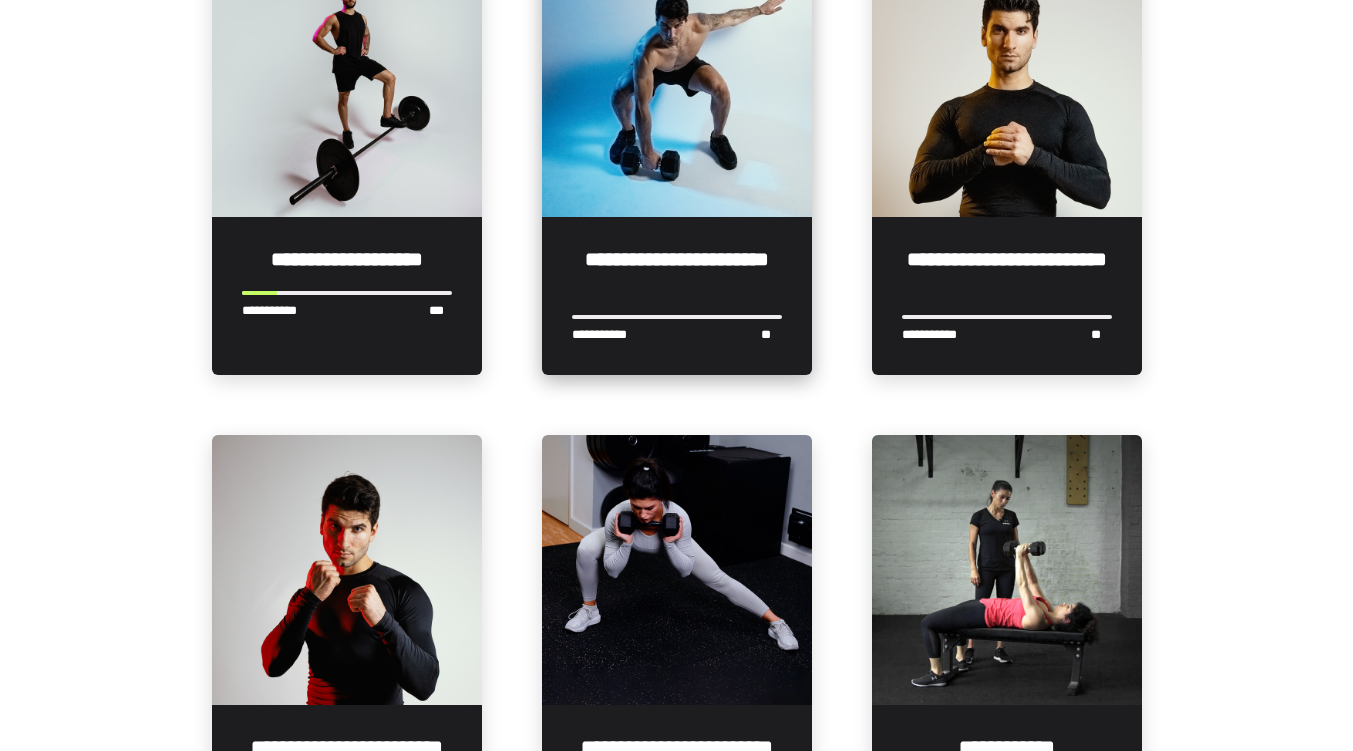 click at bounding box center [677, 82] 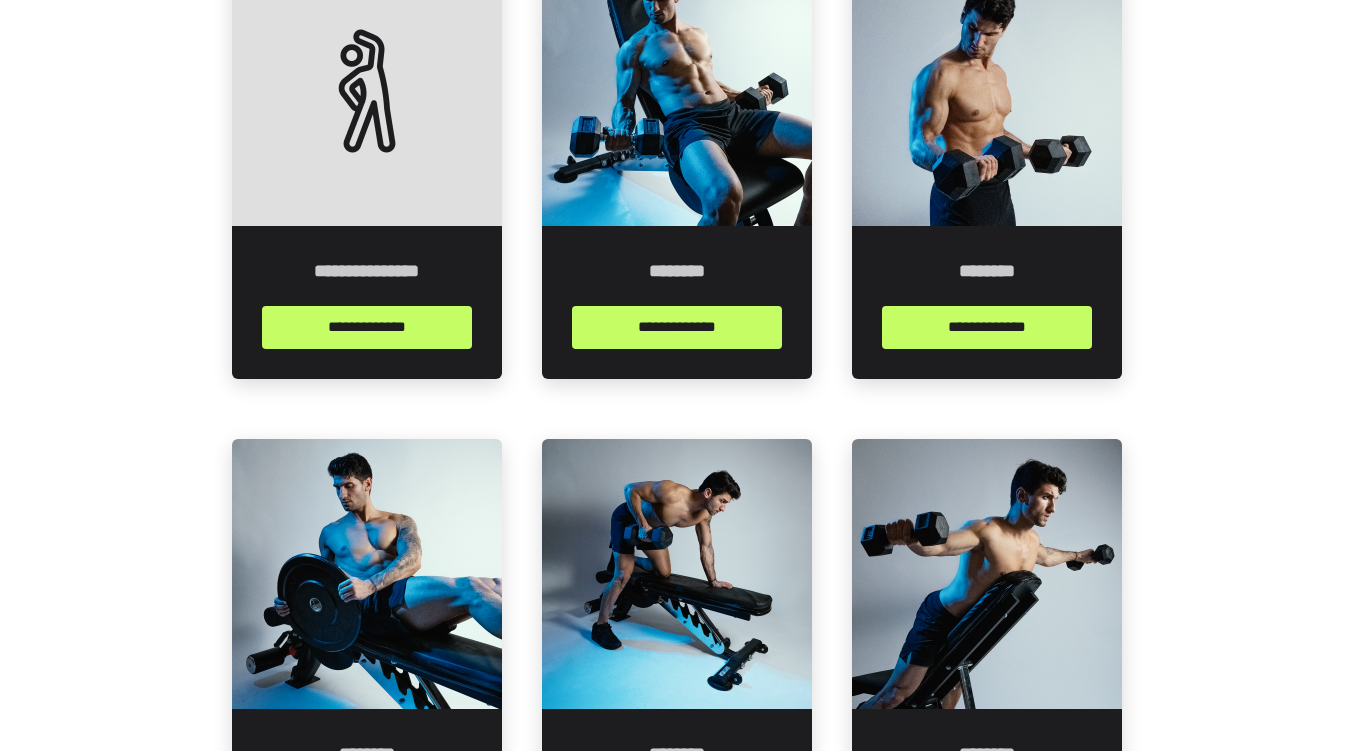 scroll, scrollTop: 1010, scrollLeft: 0, axis: vertical 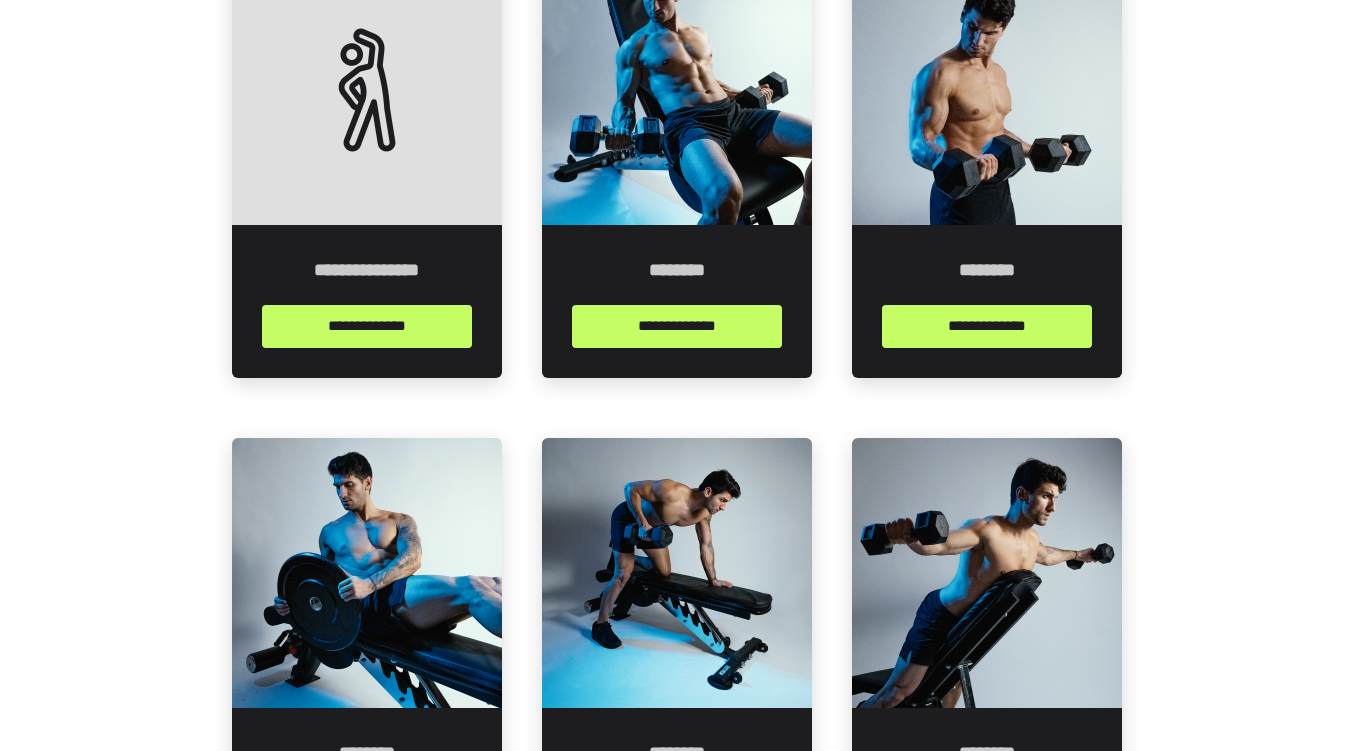 click at bounding box center [677, 90] 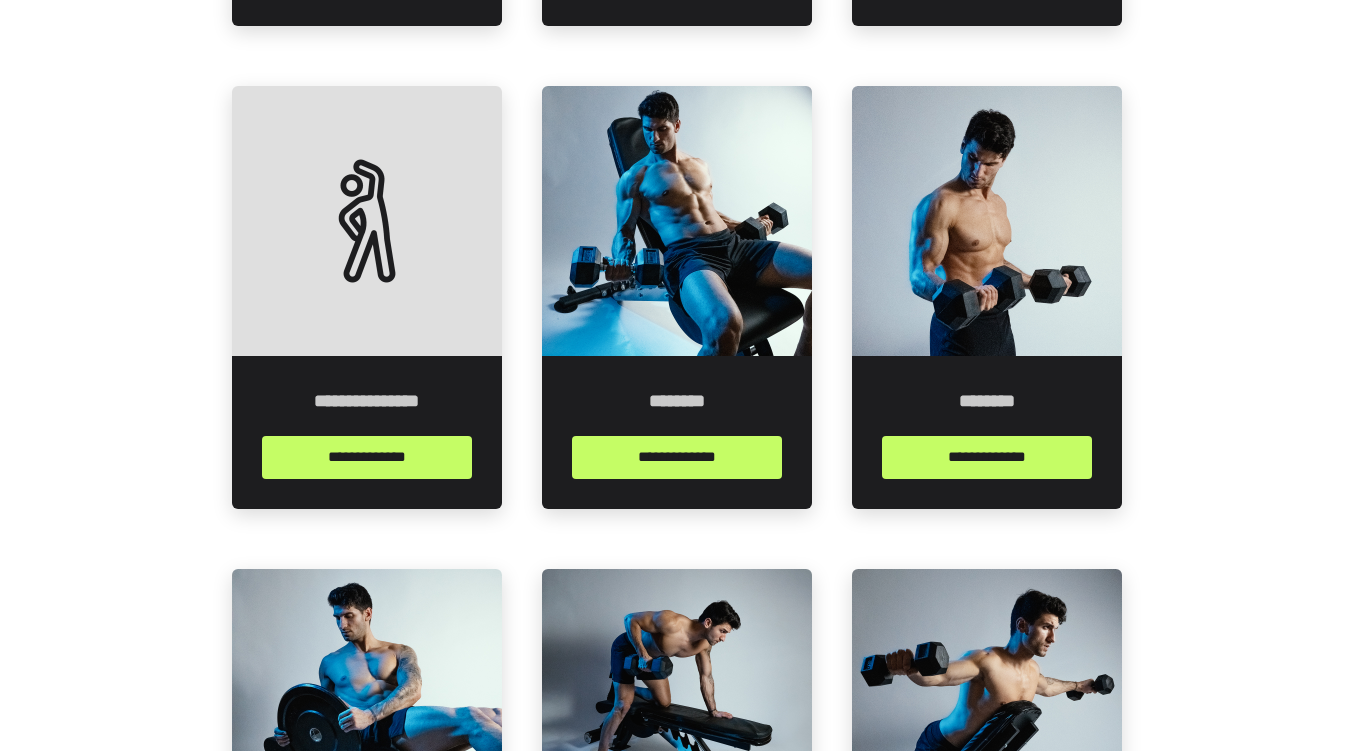 scroll, scrollTop: 878, scrollLeft: 0, axis: vertical 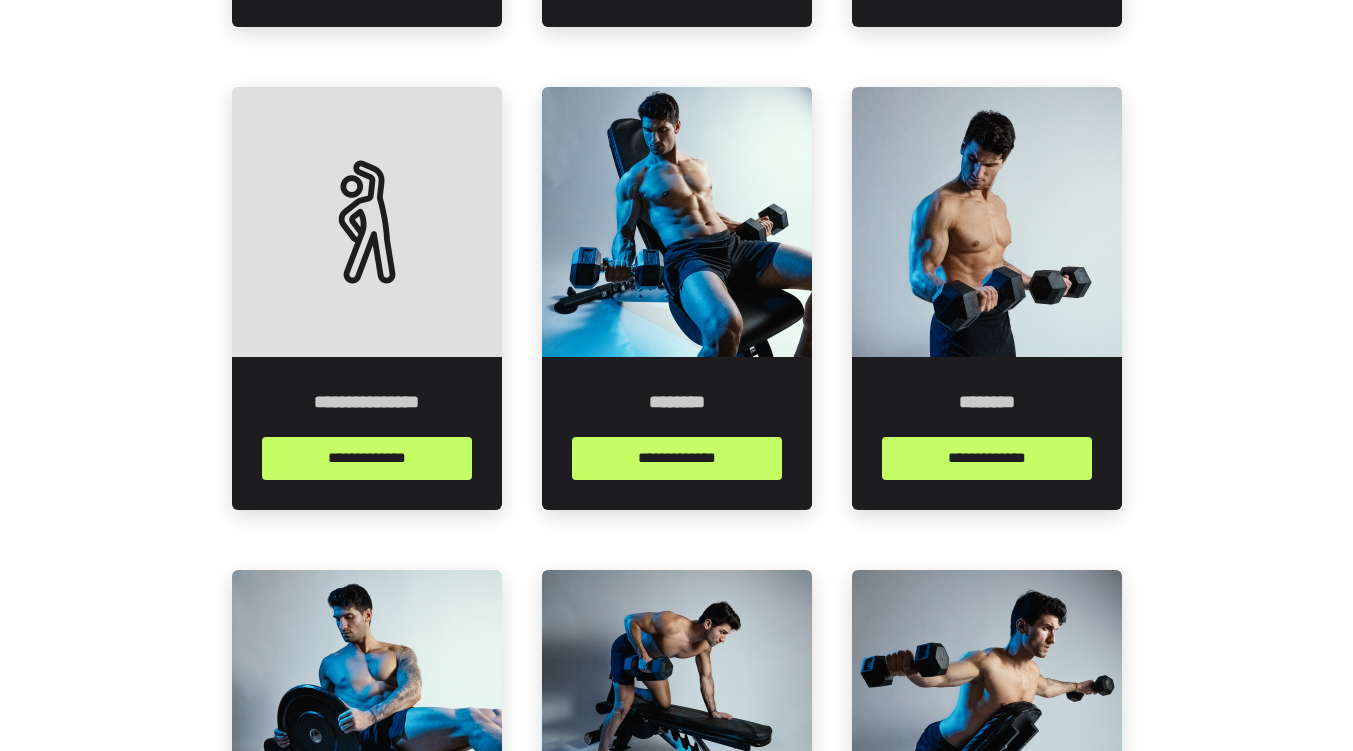 click at bounding box center (677, 222) 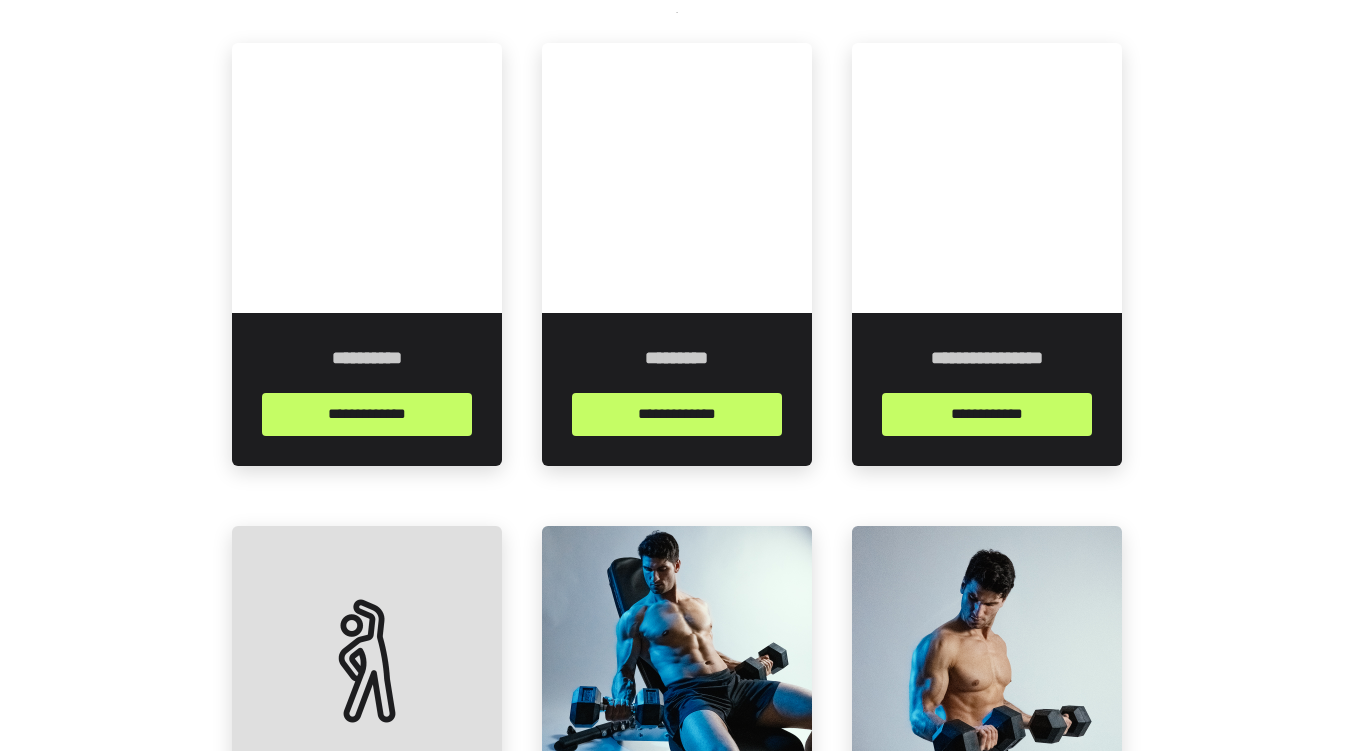scroll, scrollTop: 438, scrollLeft: 0, axis: vertical 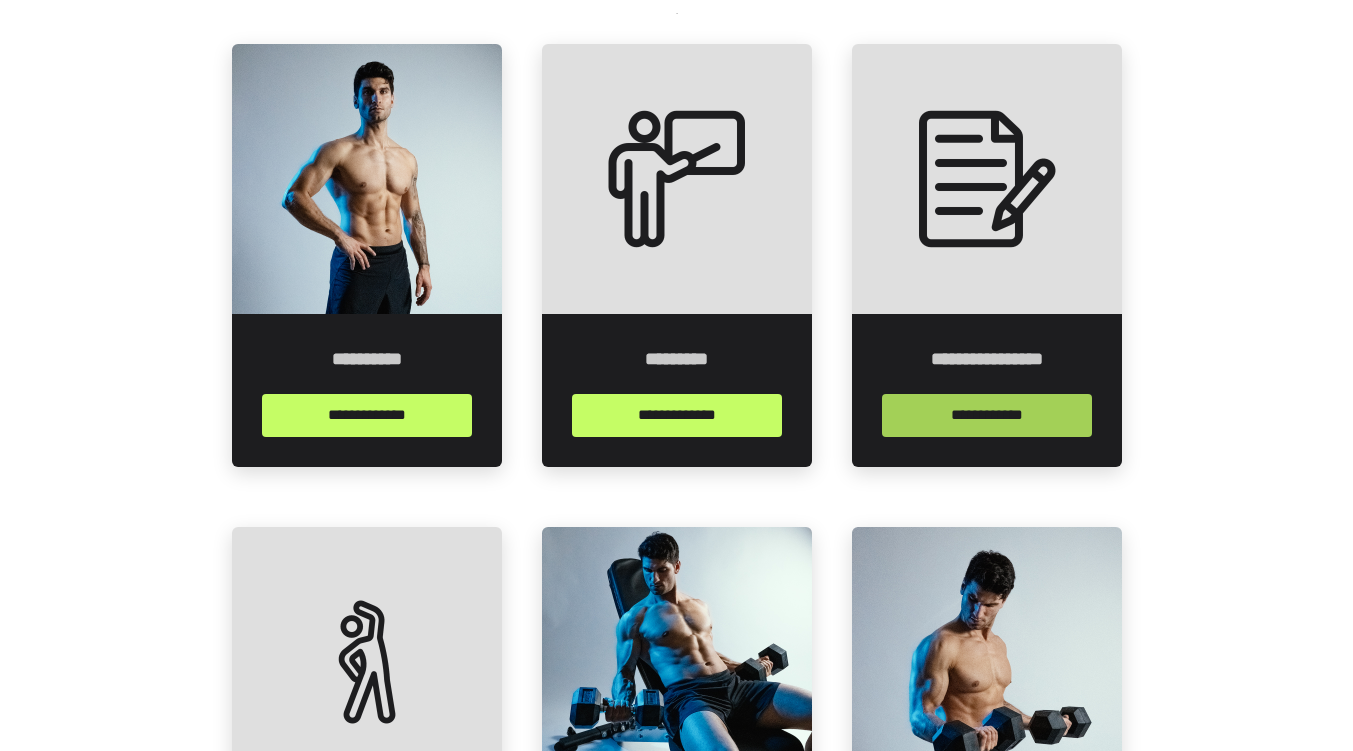 click on "**********" at bounding box center [987, 415] 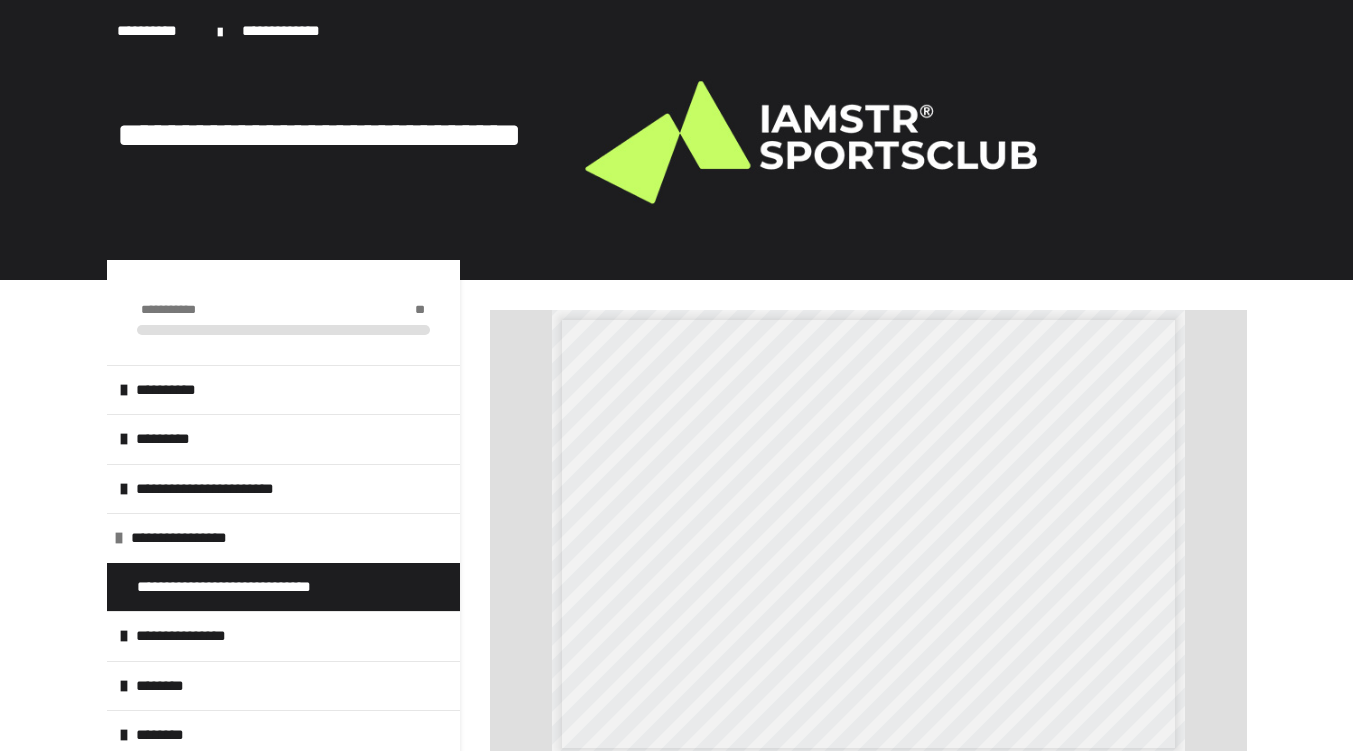 scroll, scrollTop: 0, scrollLeft: 0, axis: both 